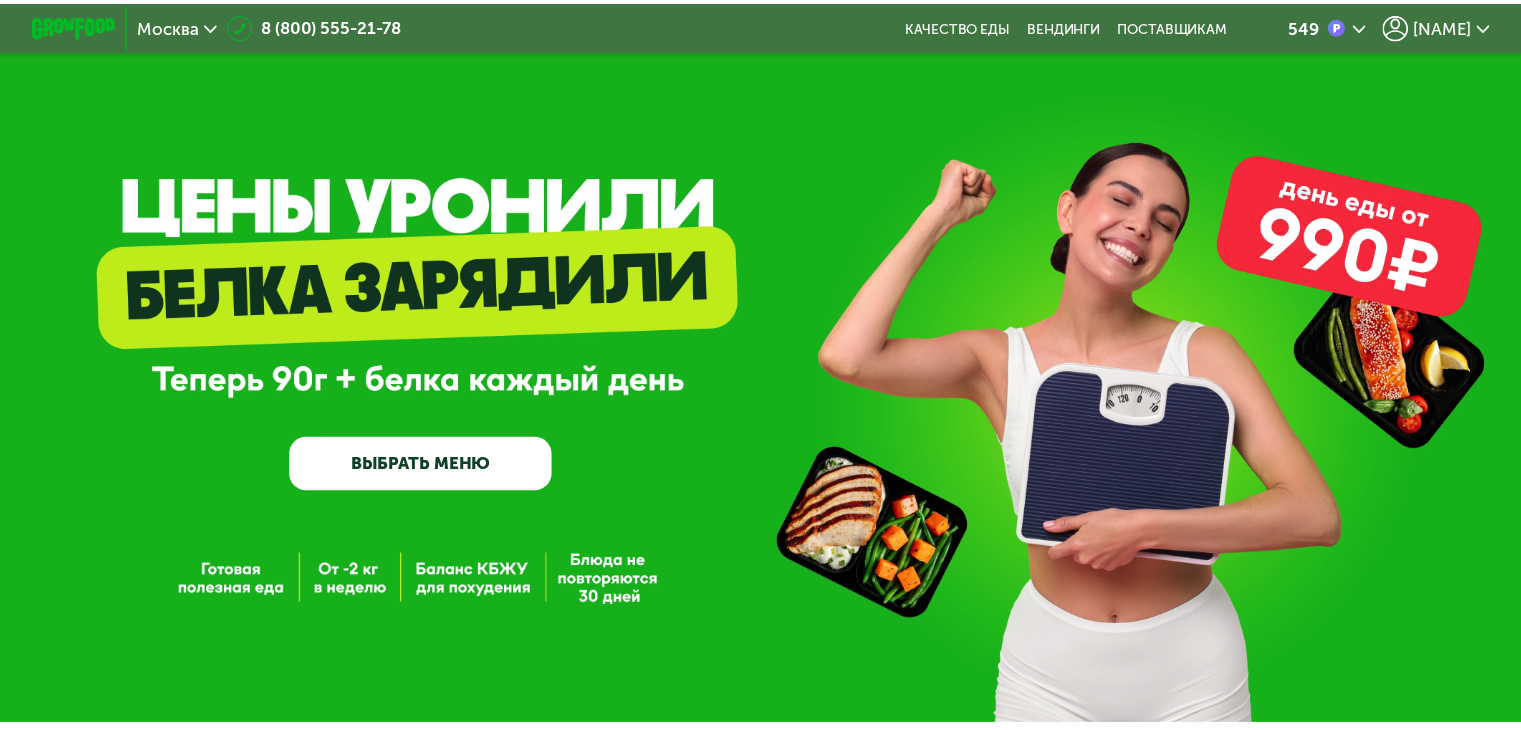 scroll, scrollTop: 0, scrollLeft: 0, axis: both 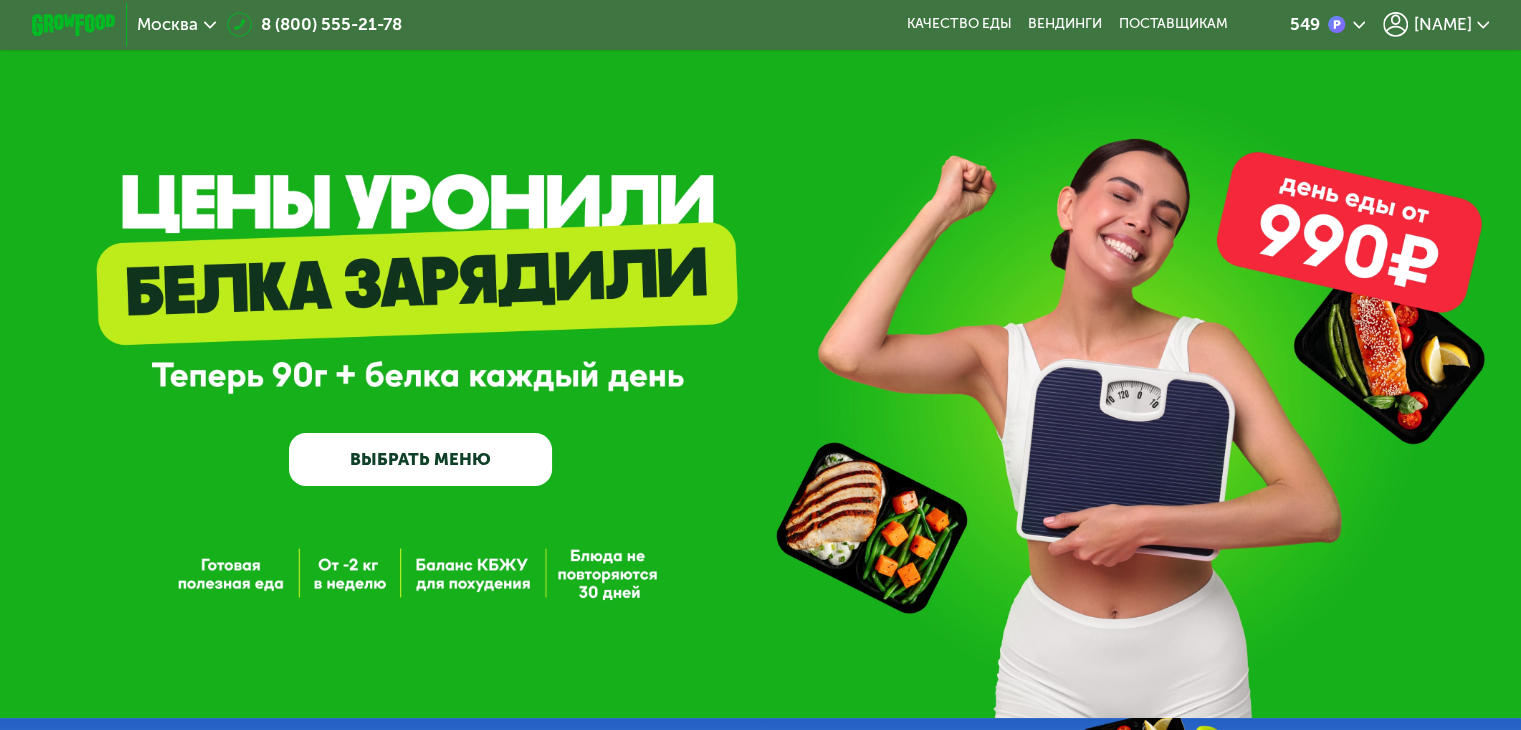 click on "ВЫБРАТЬ МЕНЮ" at bounding box center [420, 459] 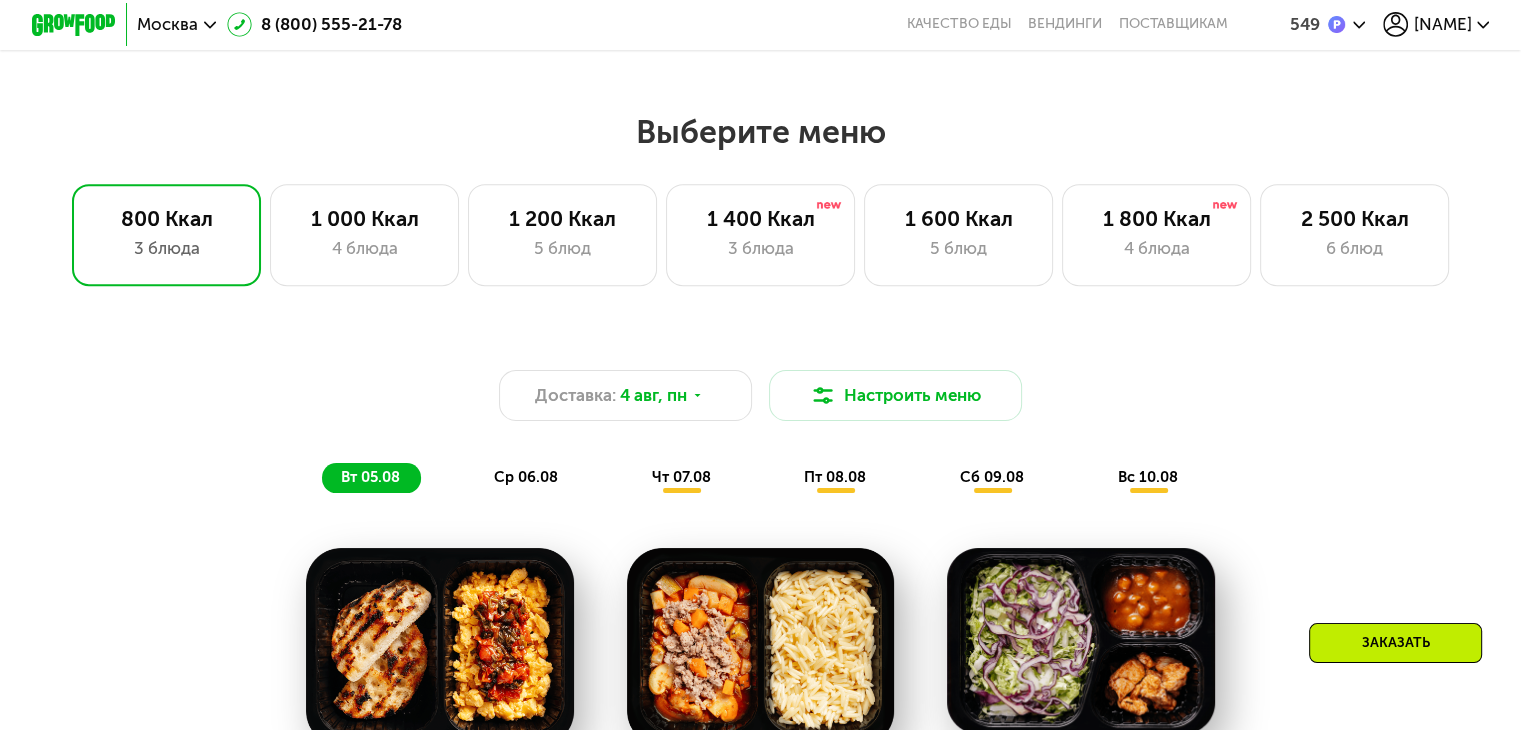 scroll, scrollTop: 900, scrollLeft: 0, axis: vertical 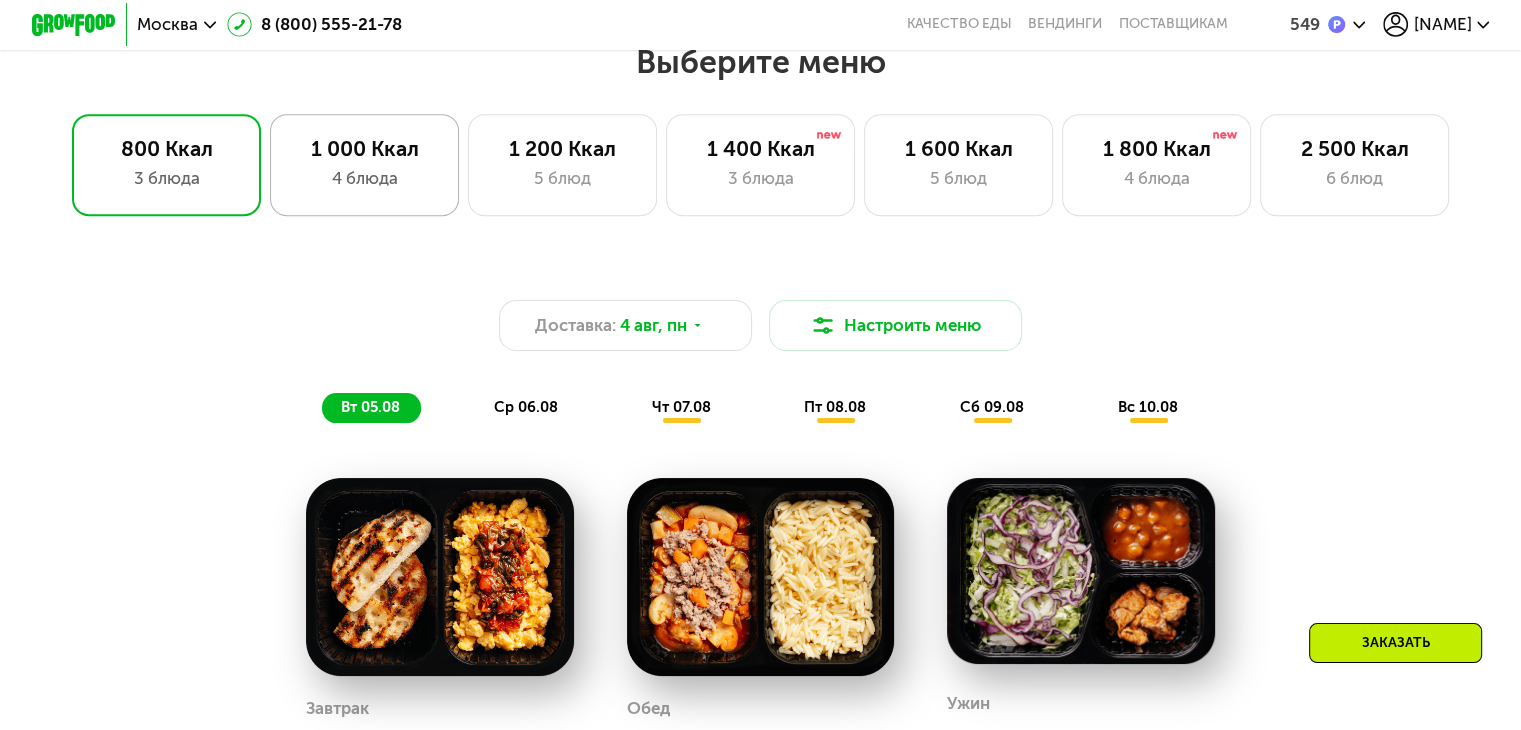 click on "1 000 Ккал 4 блюда" 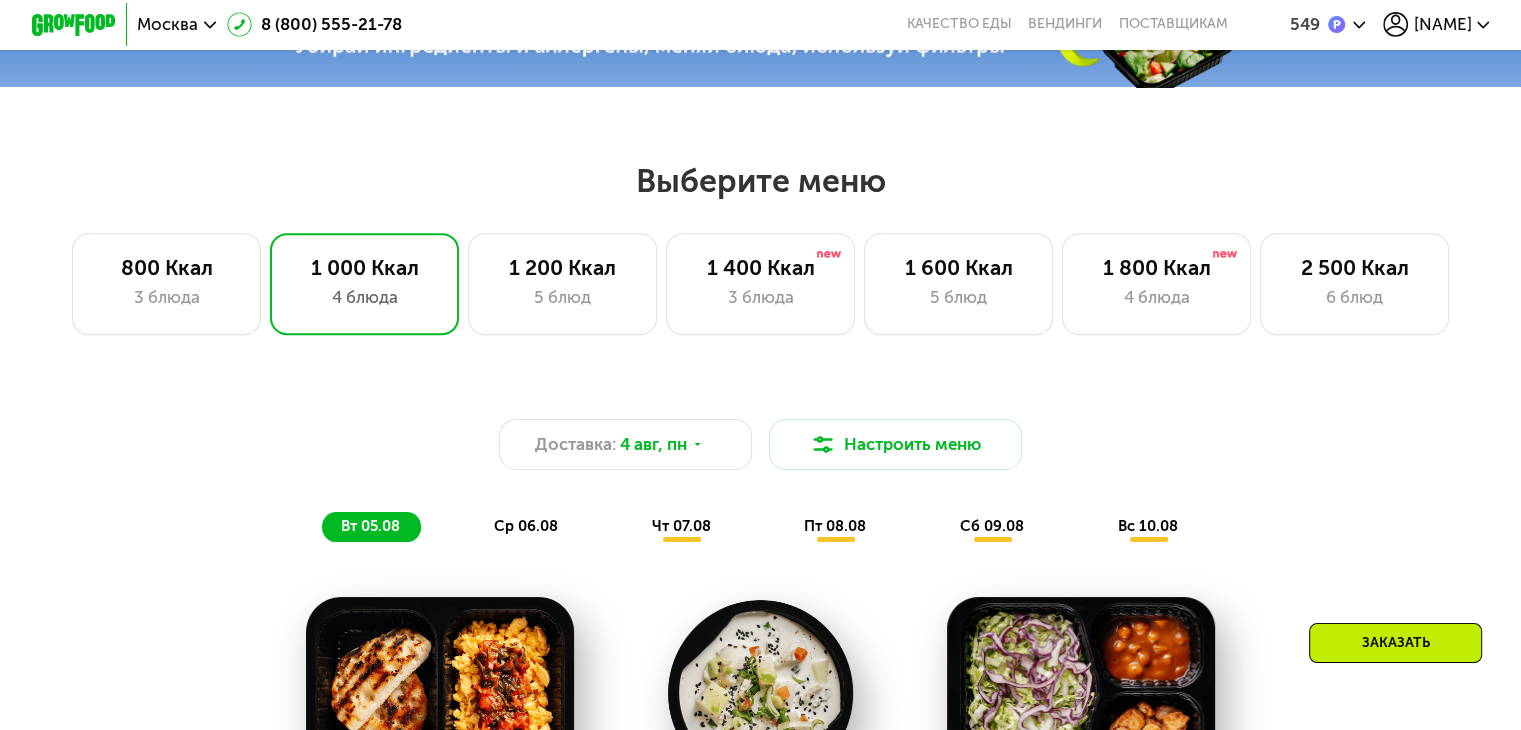 scroll, scrollTop: 789, scrollLeft: 0, axis: vertical 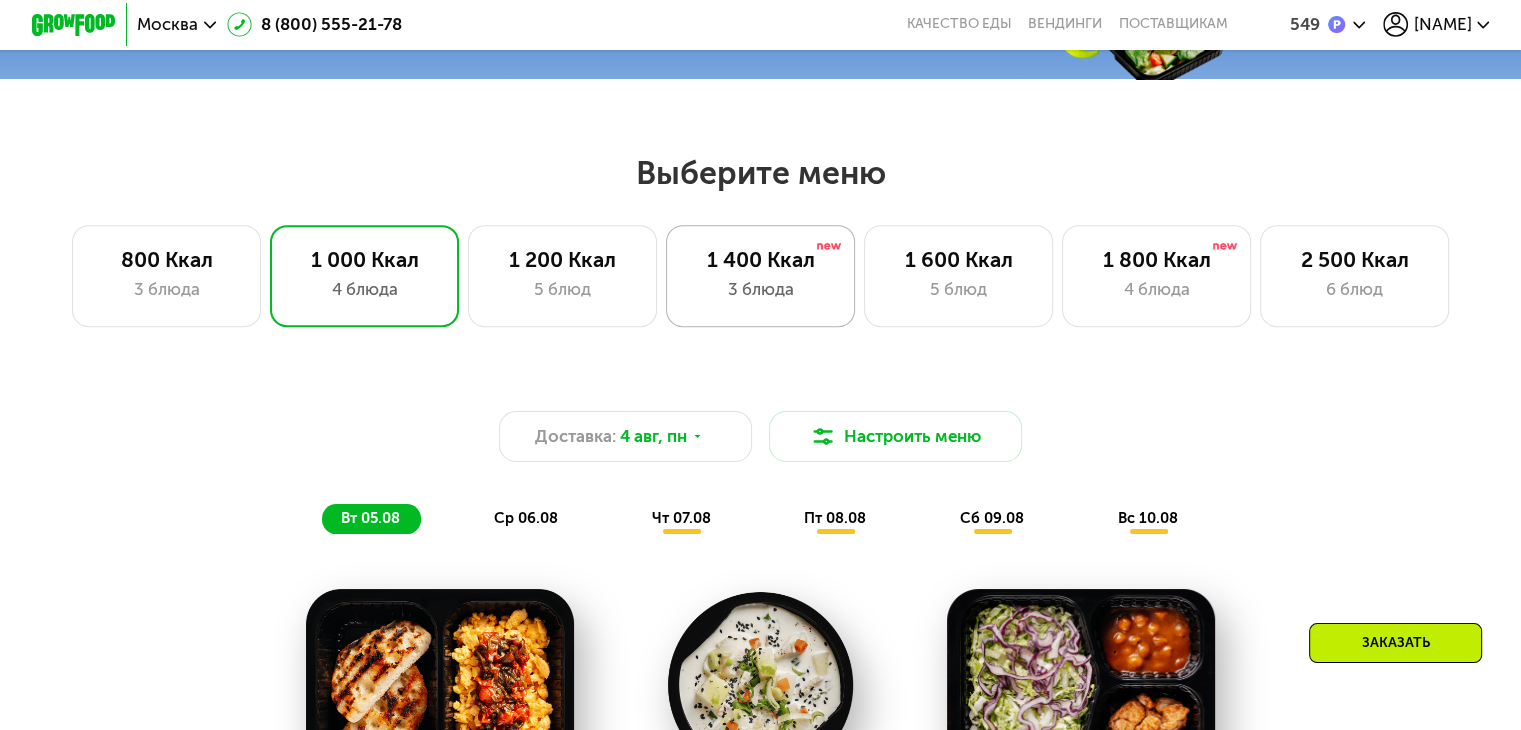 click on "1 400 Ккал 3 блюда" 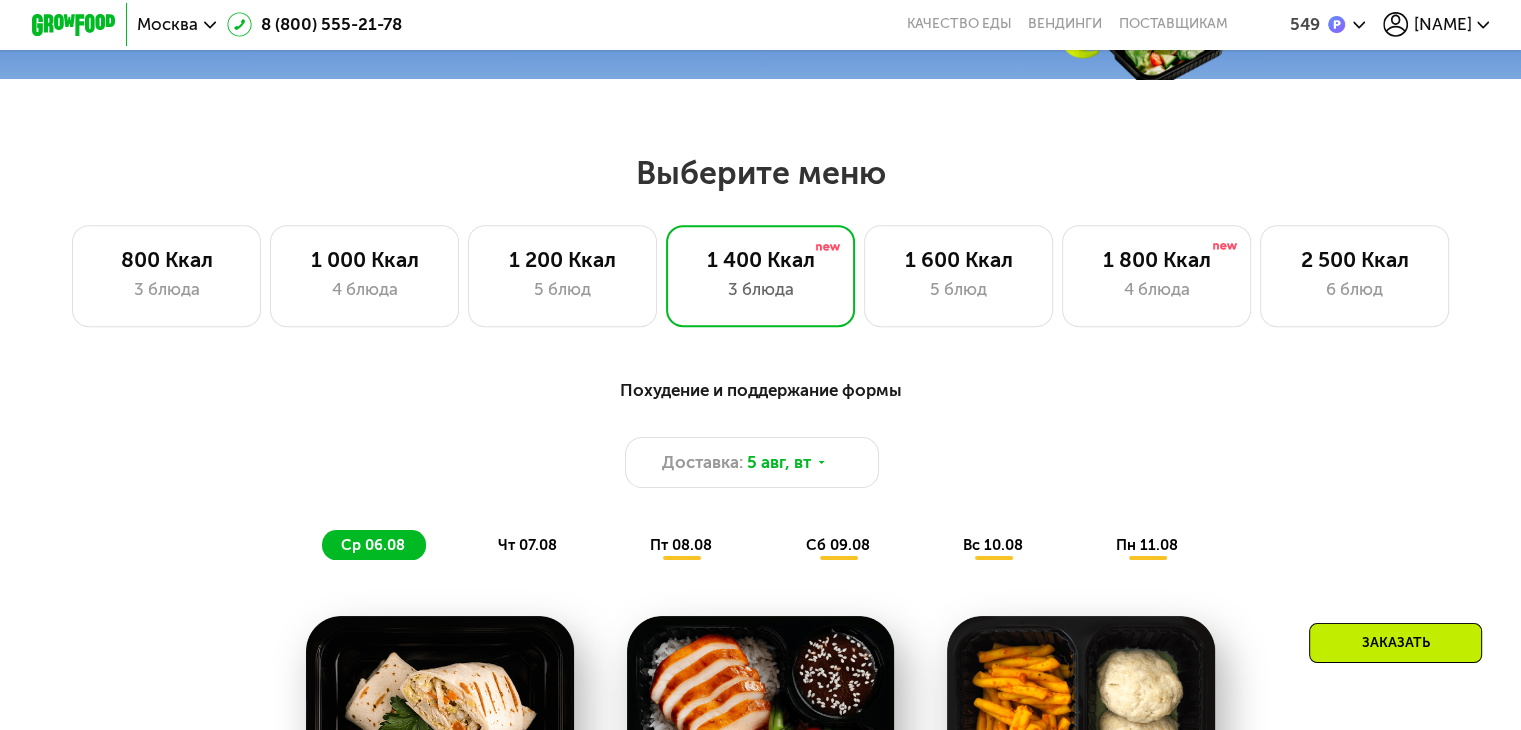 drag, startPoint x: 1535, startPoint y: 186, endPoint x: 1438, endPoint y: 144, distance: 105.702415 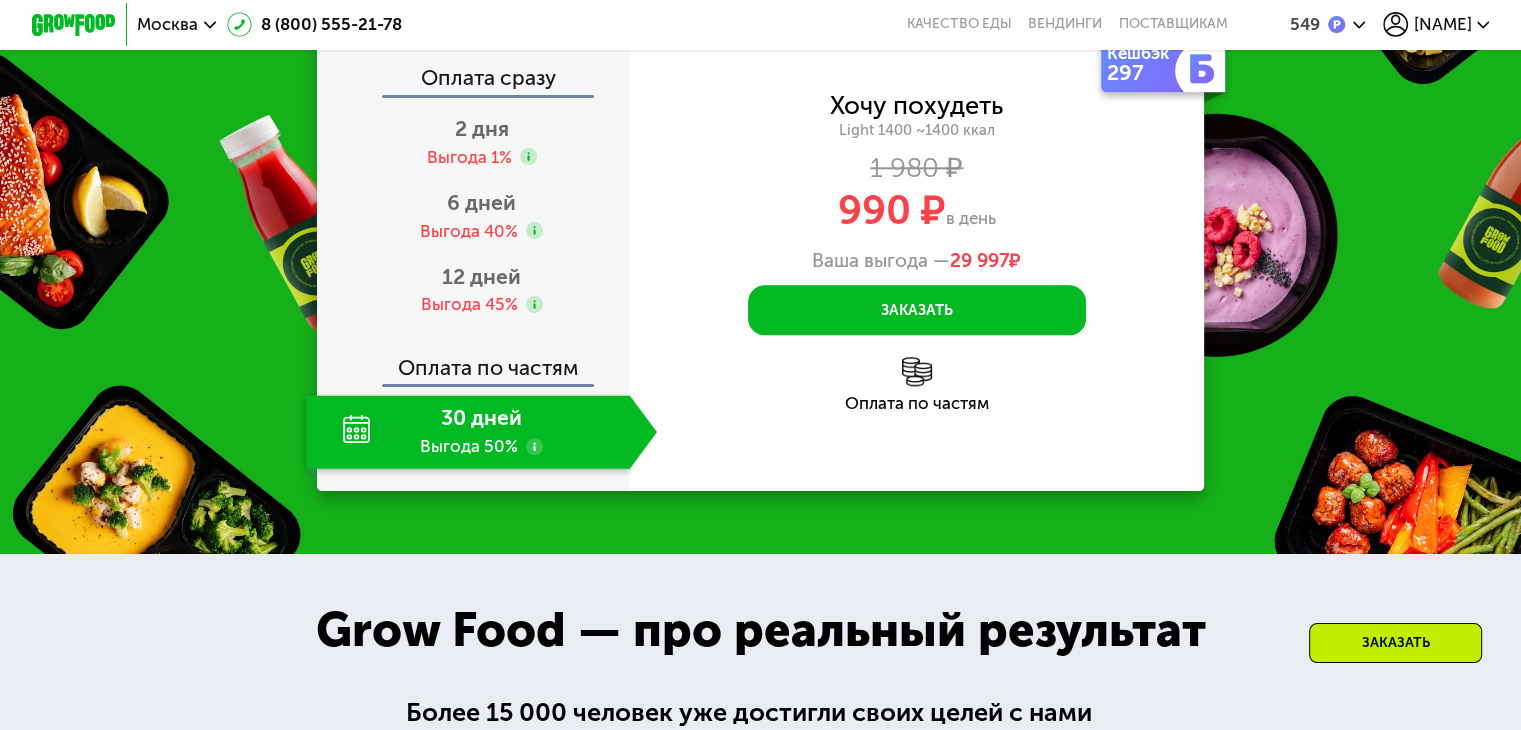 scroll, scrollTop: 2237, scrollLeft: 0, axis: vertical 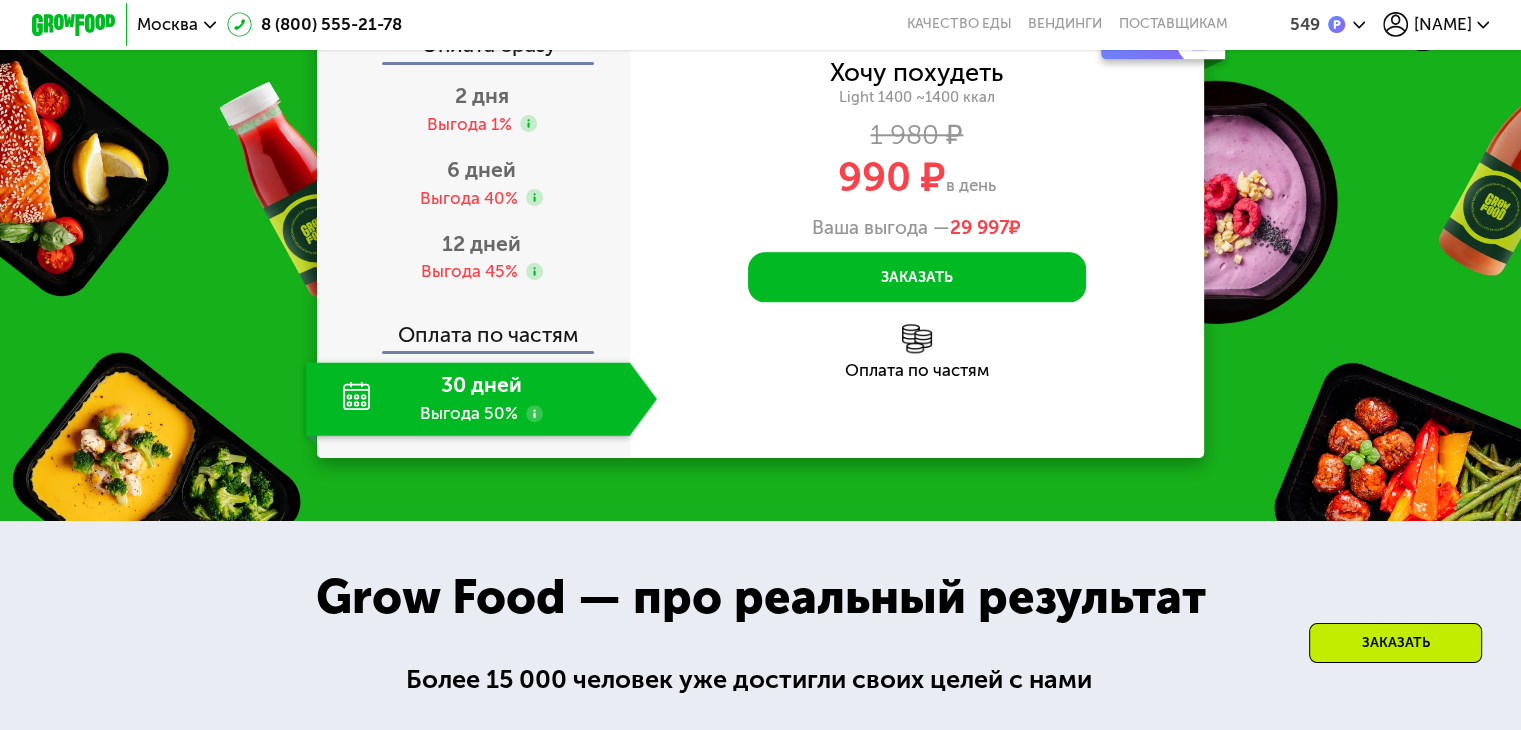 click on "30 дней Выгода 50%" 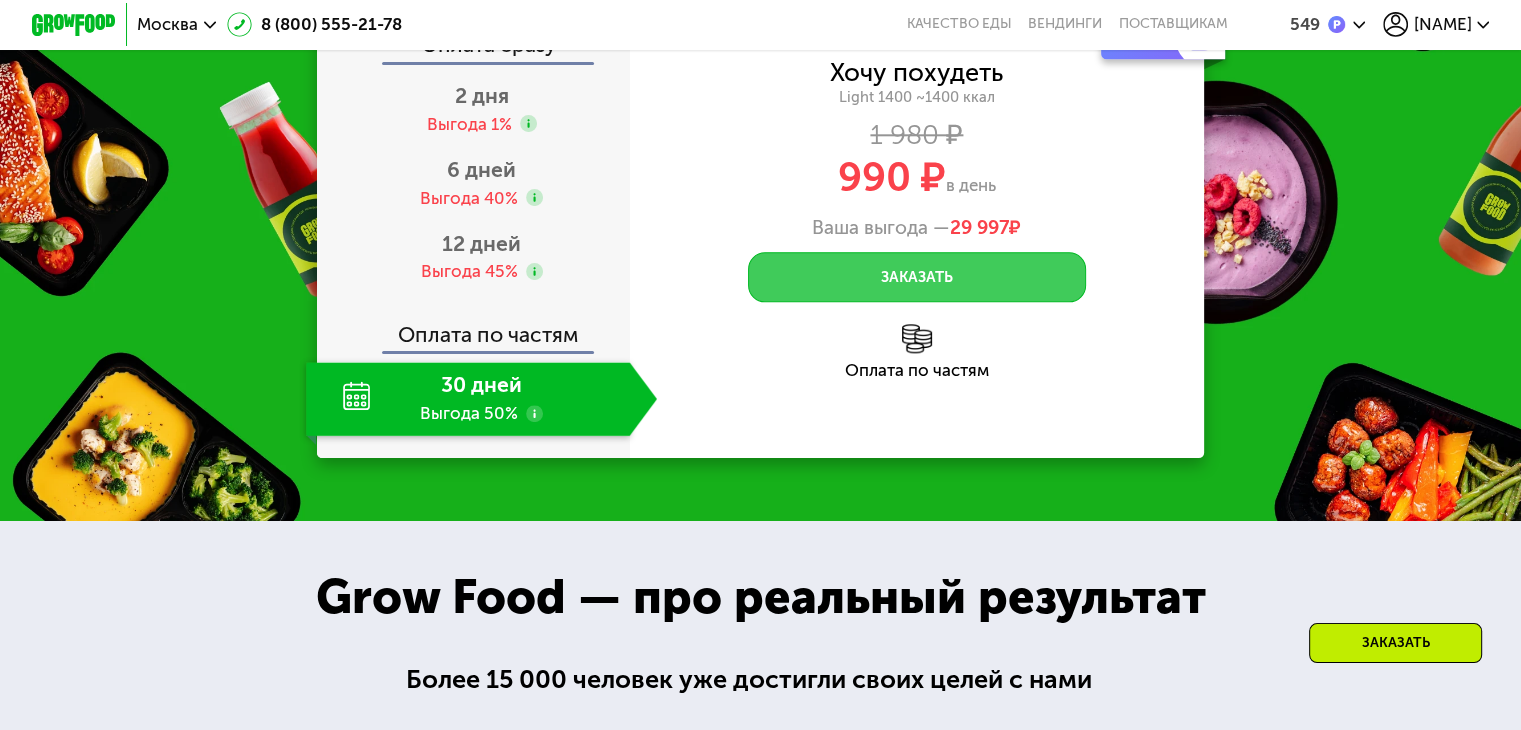 click on "Заказать" at bounding box center (917, 277) 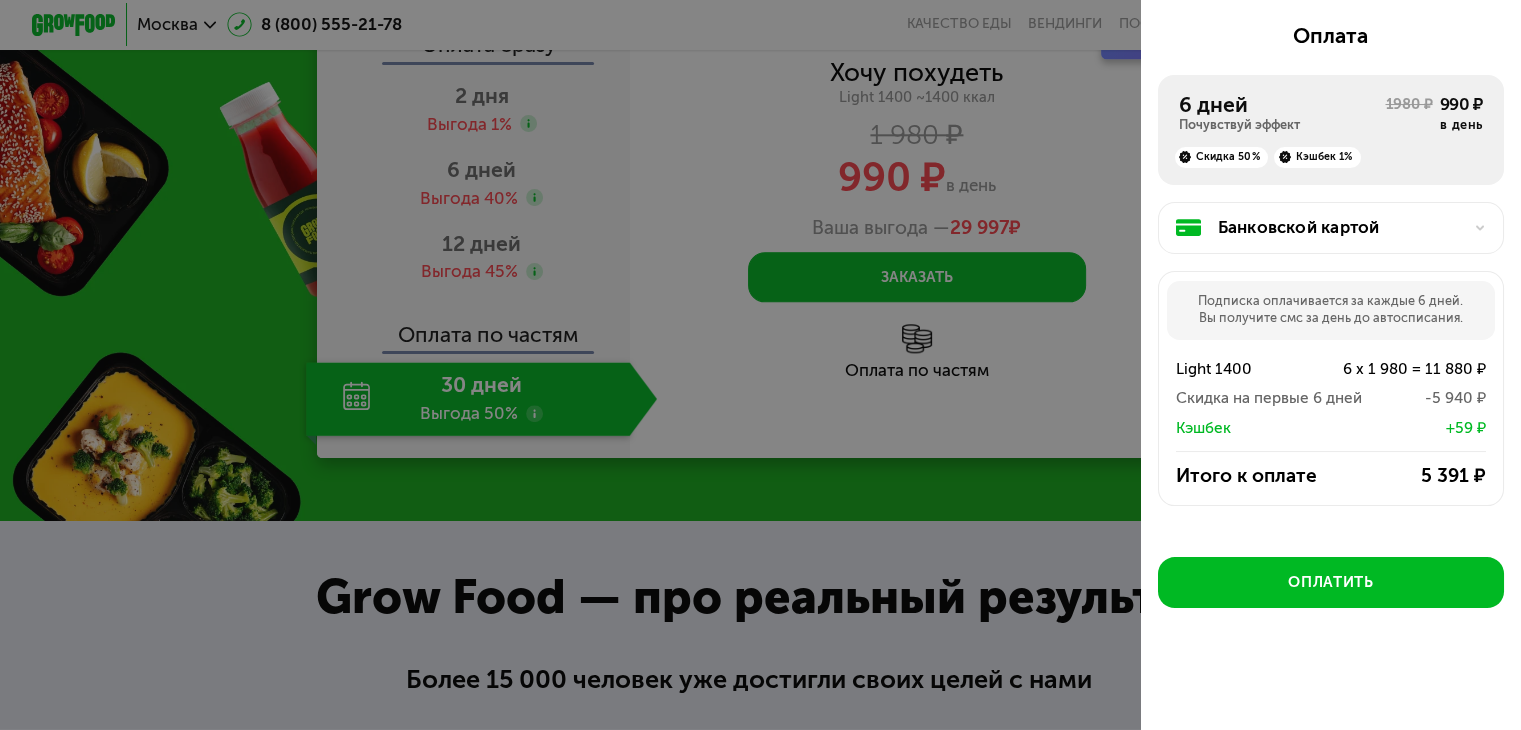scroll, scrollTop: 81, scrollLeft: 0, axis: vertical 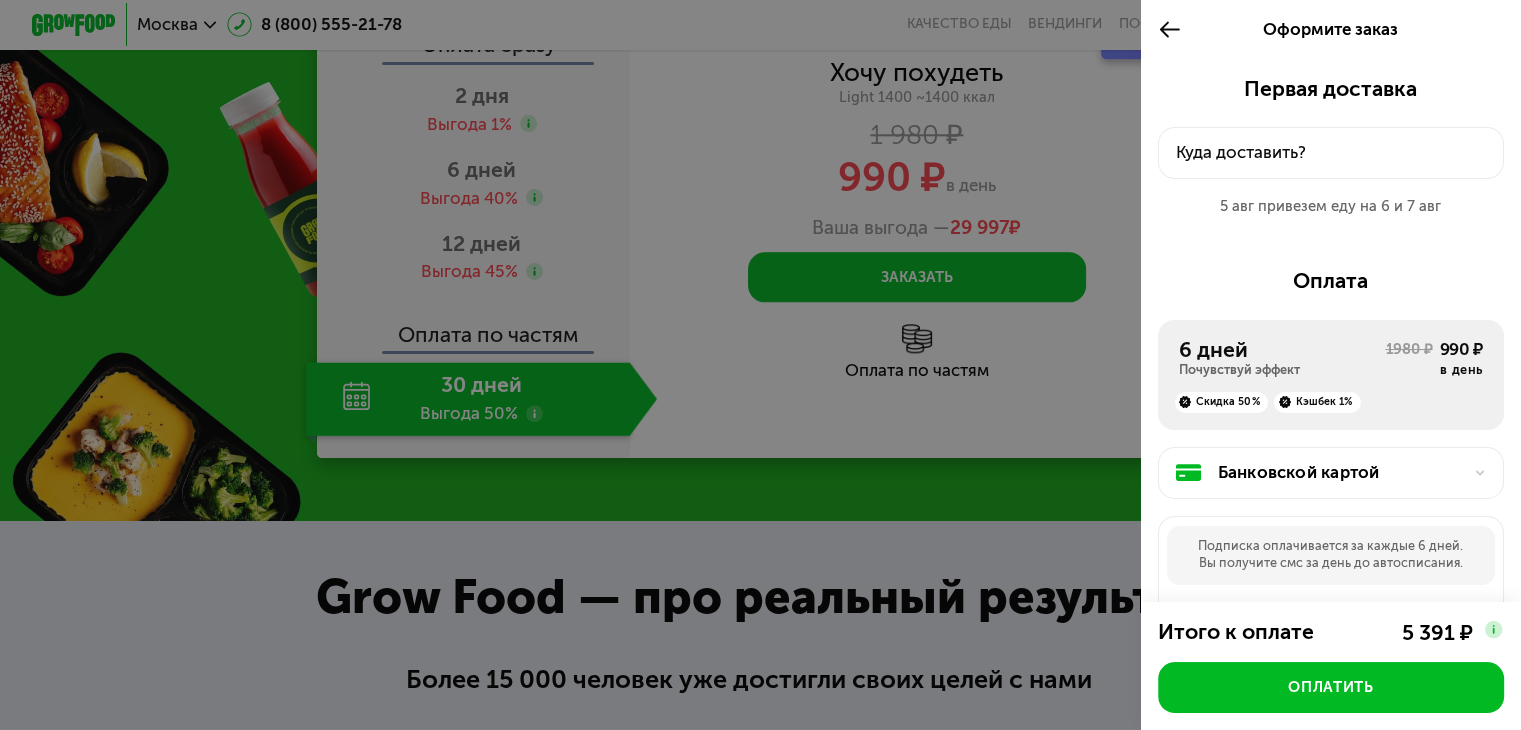 click at bounding box center [760, 365] 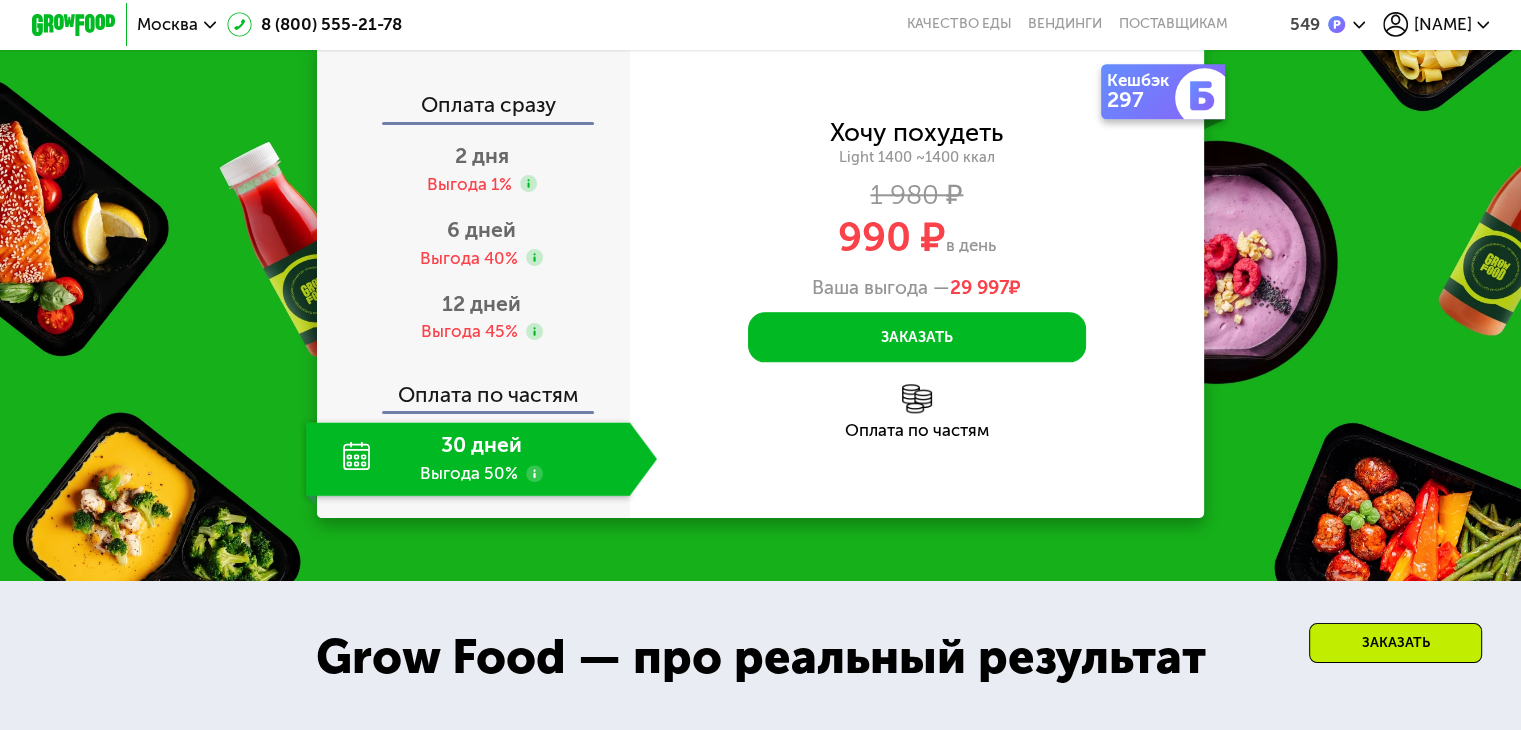 scroll, scrollTop: 2169, scrollLeft: 0, axis: vertical 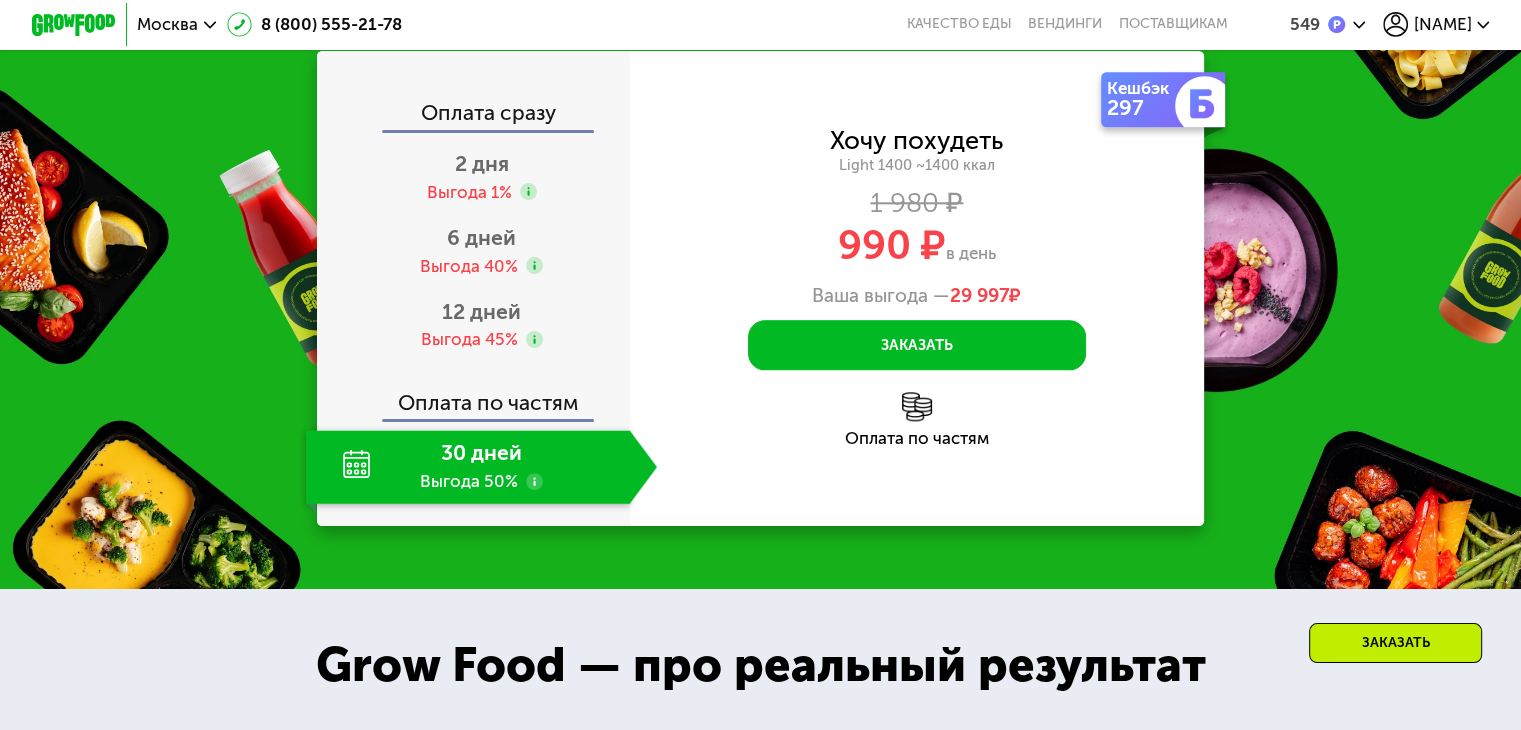 click on "30 дней Выгода 50%" 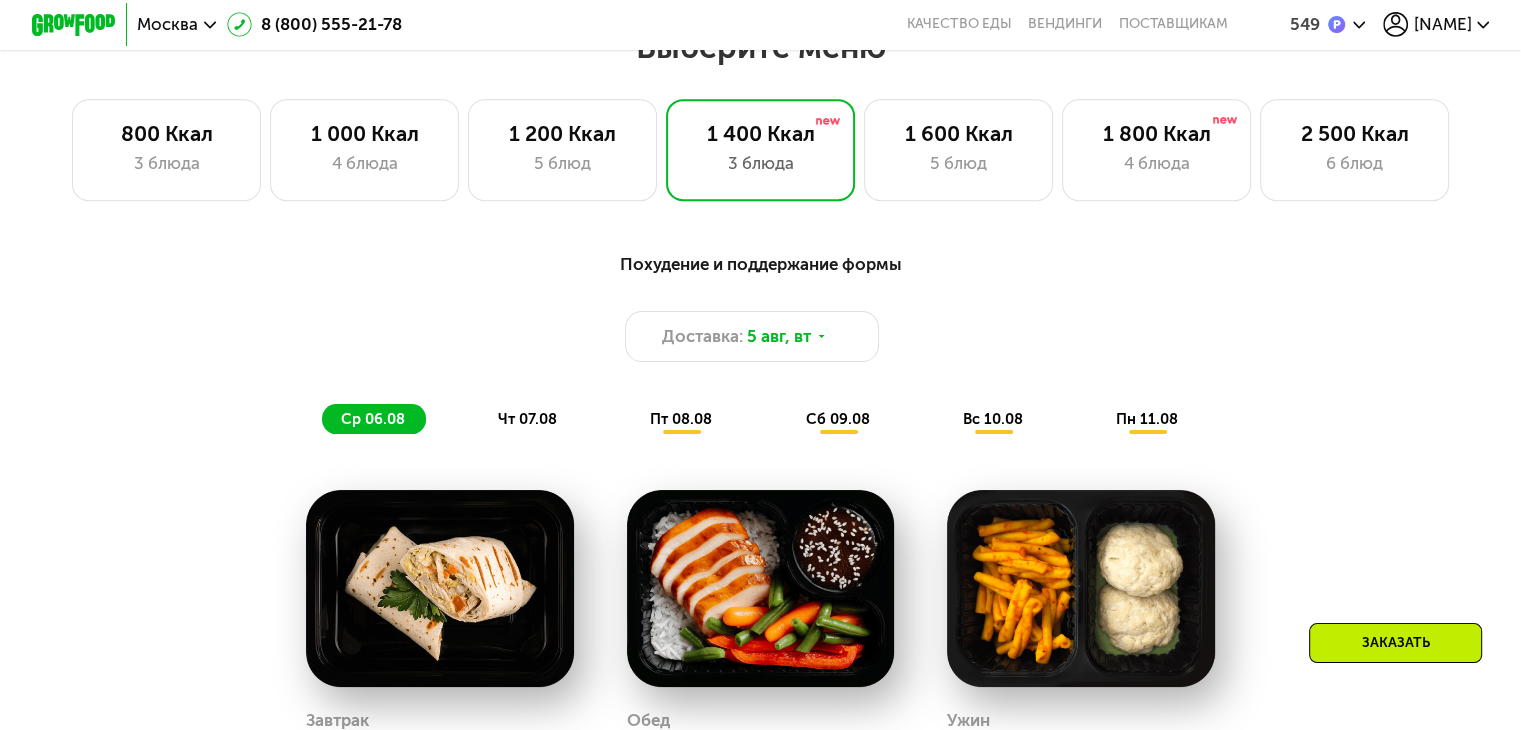 scroll, scrollTop: 1038, scrollLeft: 0, axis: vertical 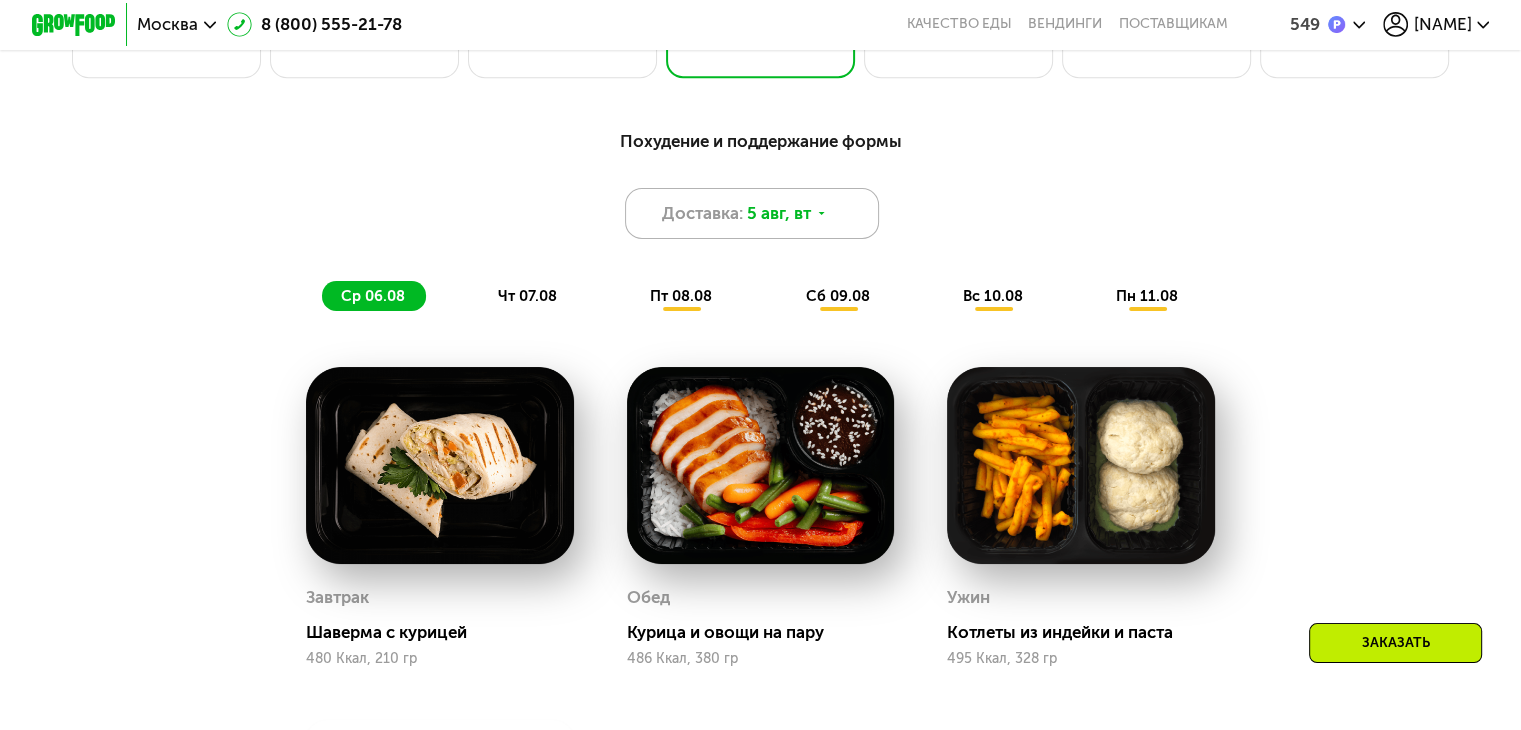 click 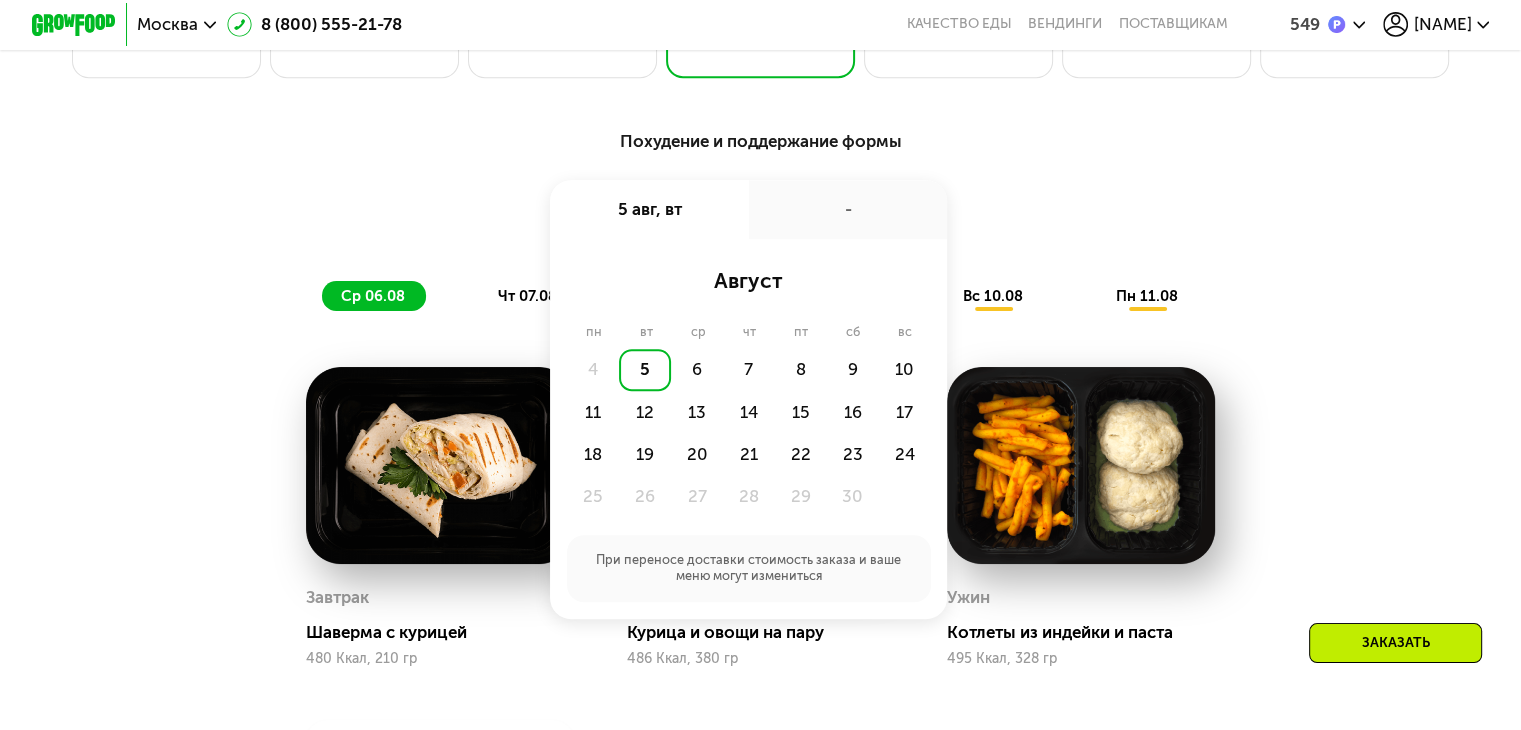 click on "5" 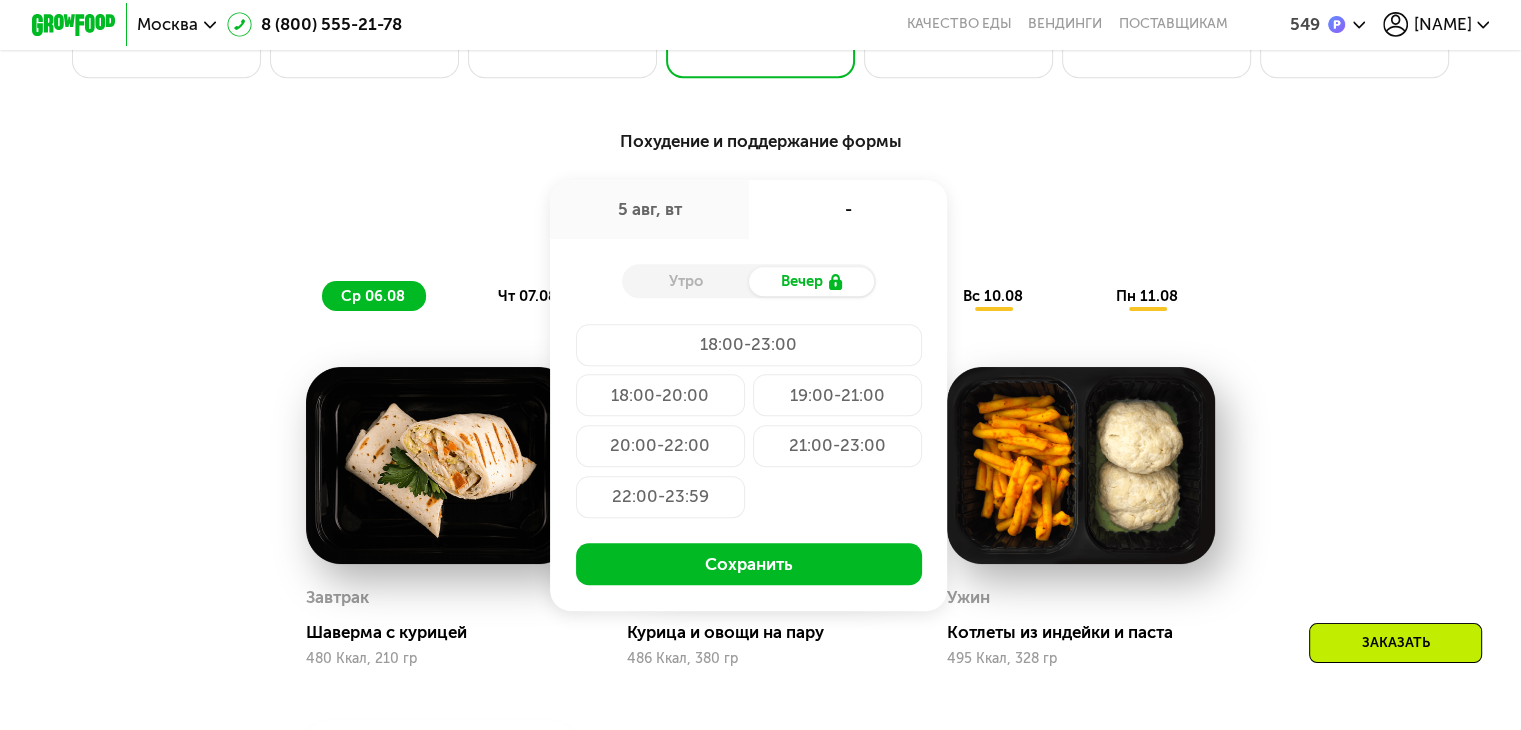 click on "Утро" at bounding box center (685, 282) 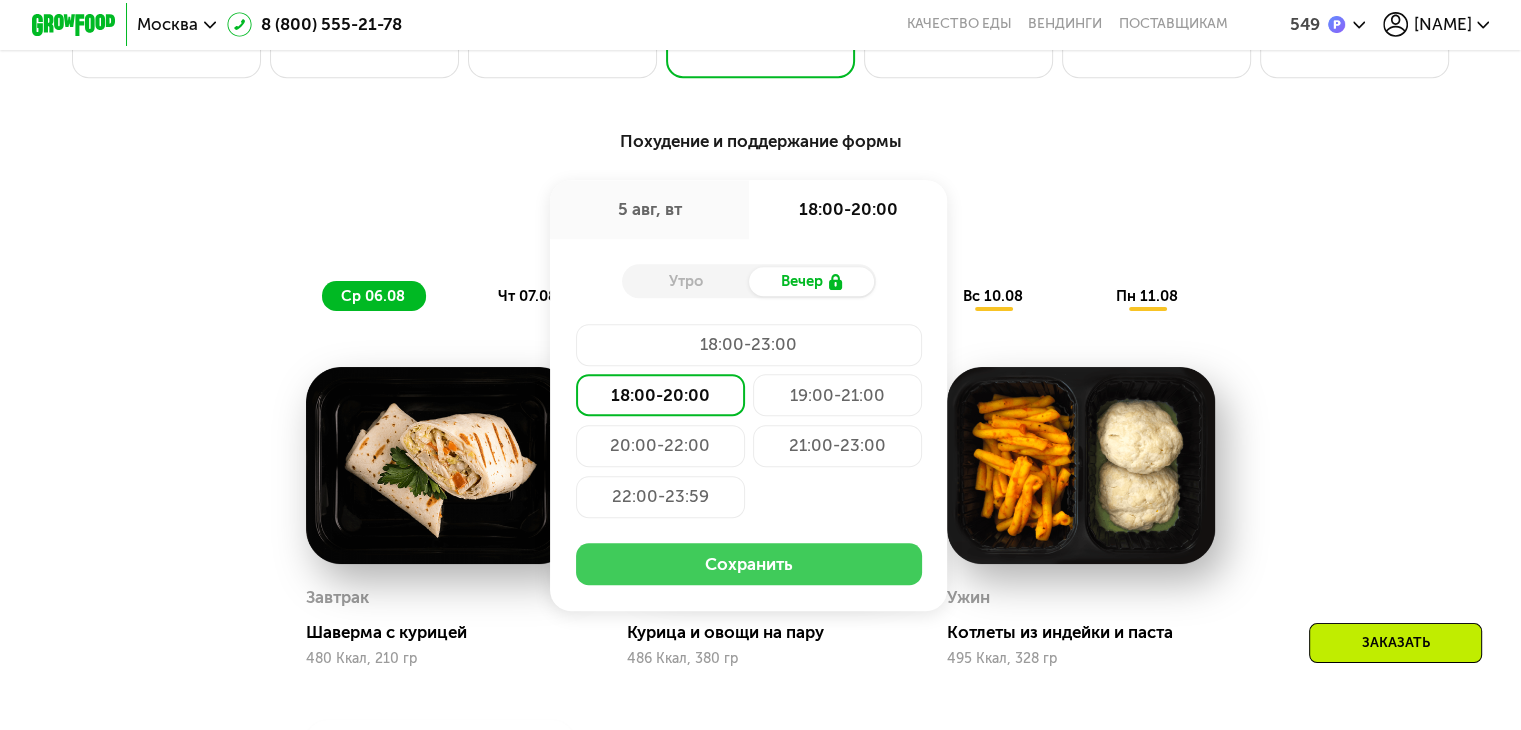 click on "Сохранить" at bounding box center [749, 564] 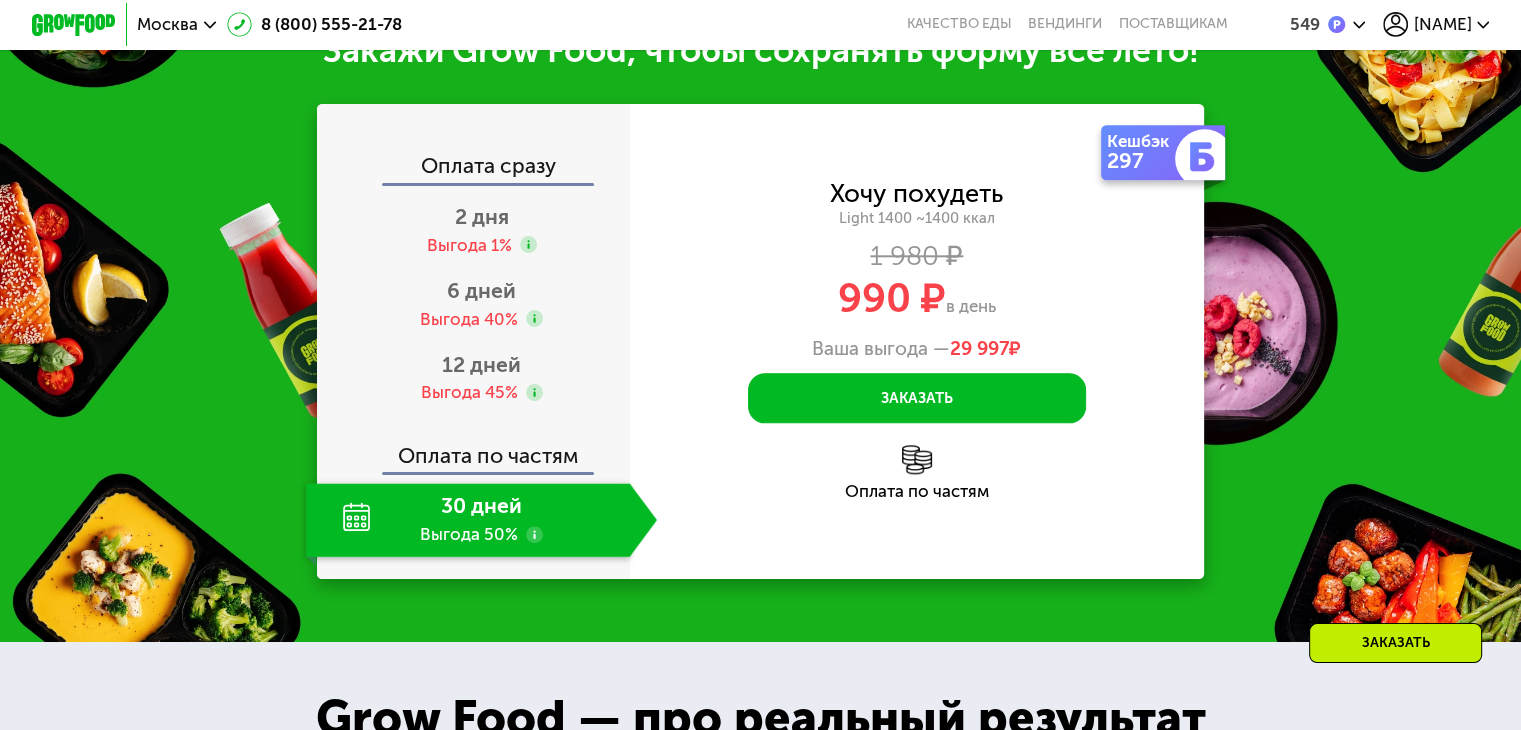 scroll, scrollTop: 2124, scrollLeft: 0, axis: vertical 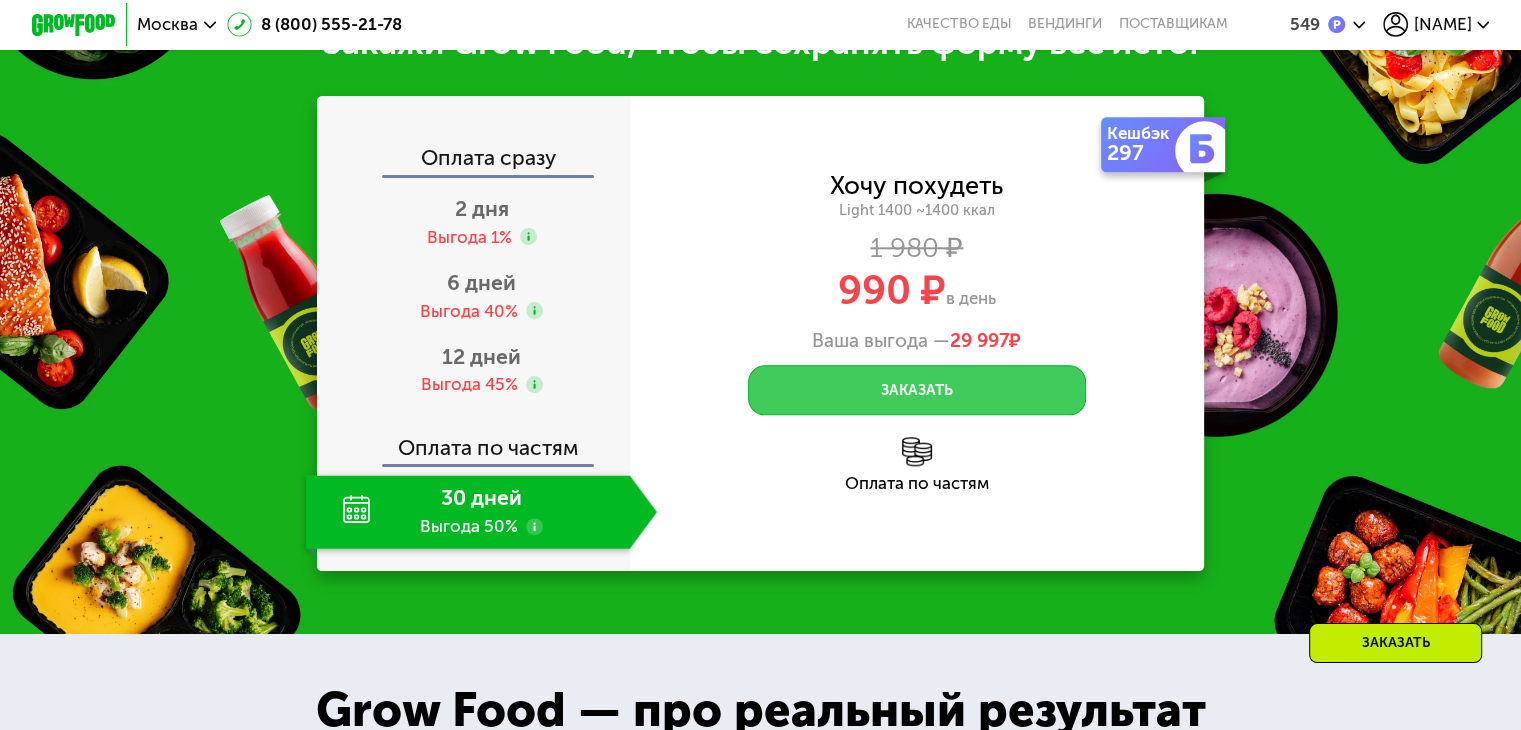 click on "Заказать" at bounding box center [917, 390] 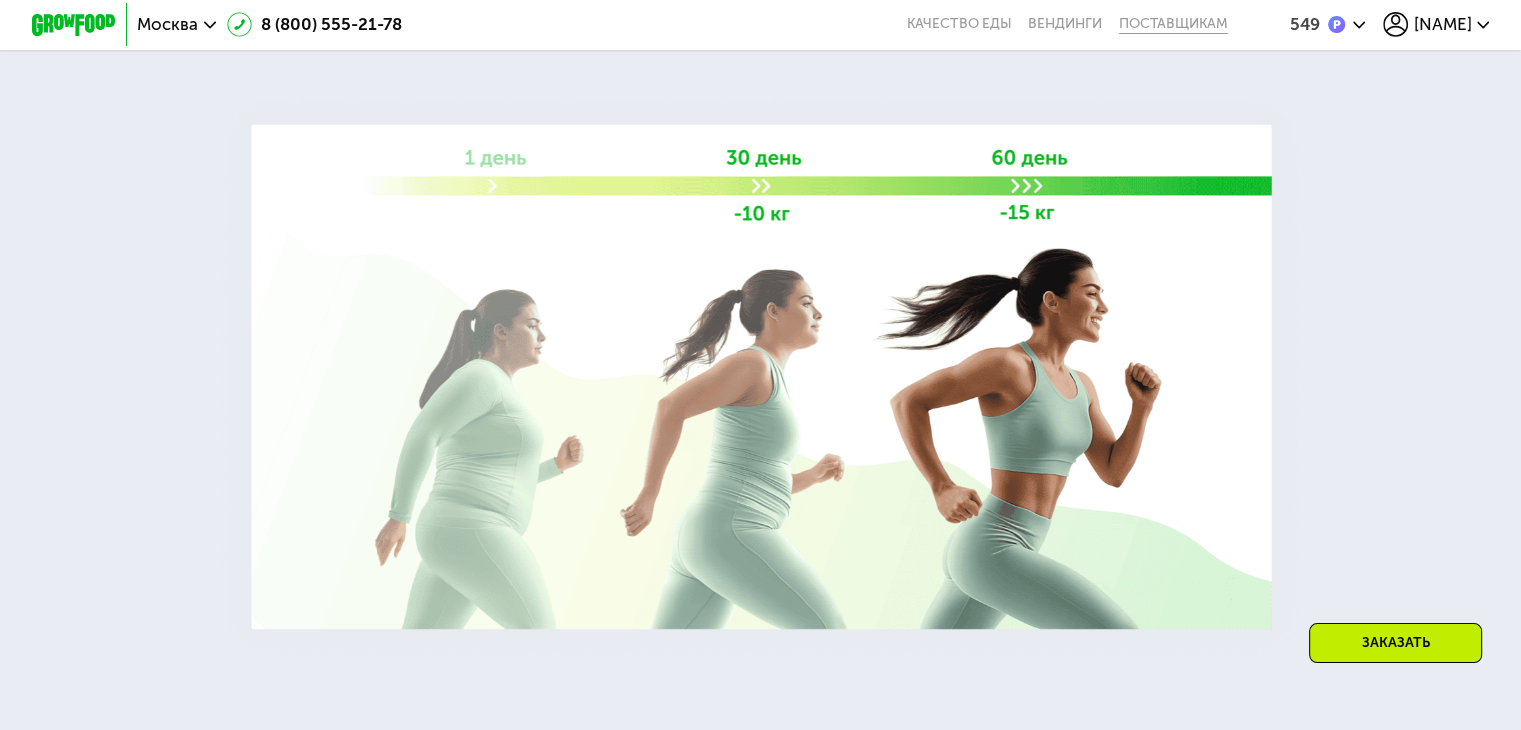 scroll, scrollTop: 1990, scrollLeft: 0, axis: vertical 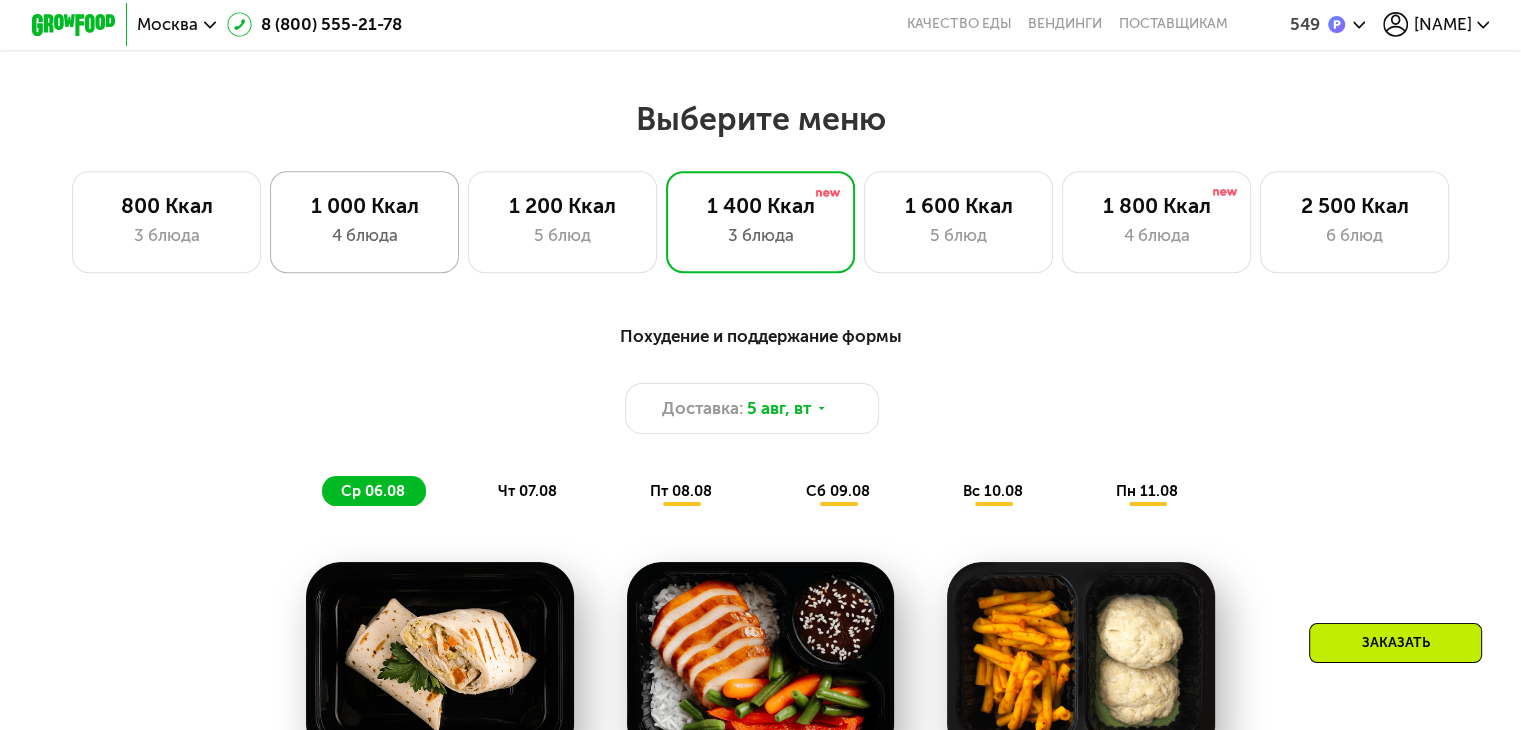 click on "4 блюда" at bounding box center [364, 235] 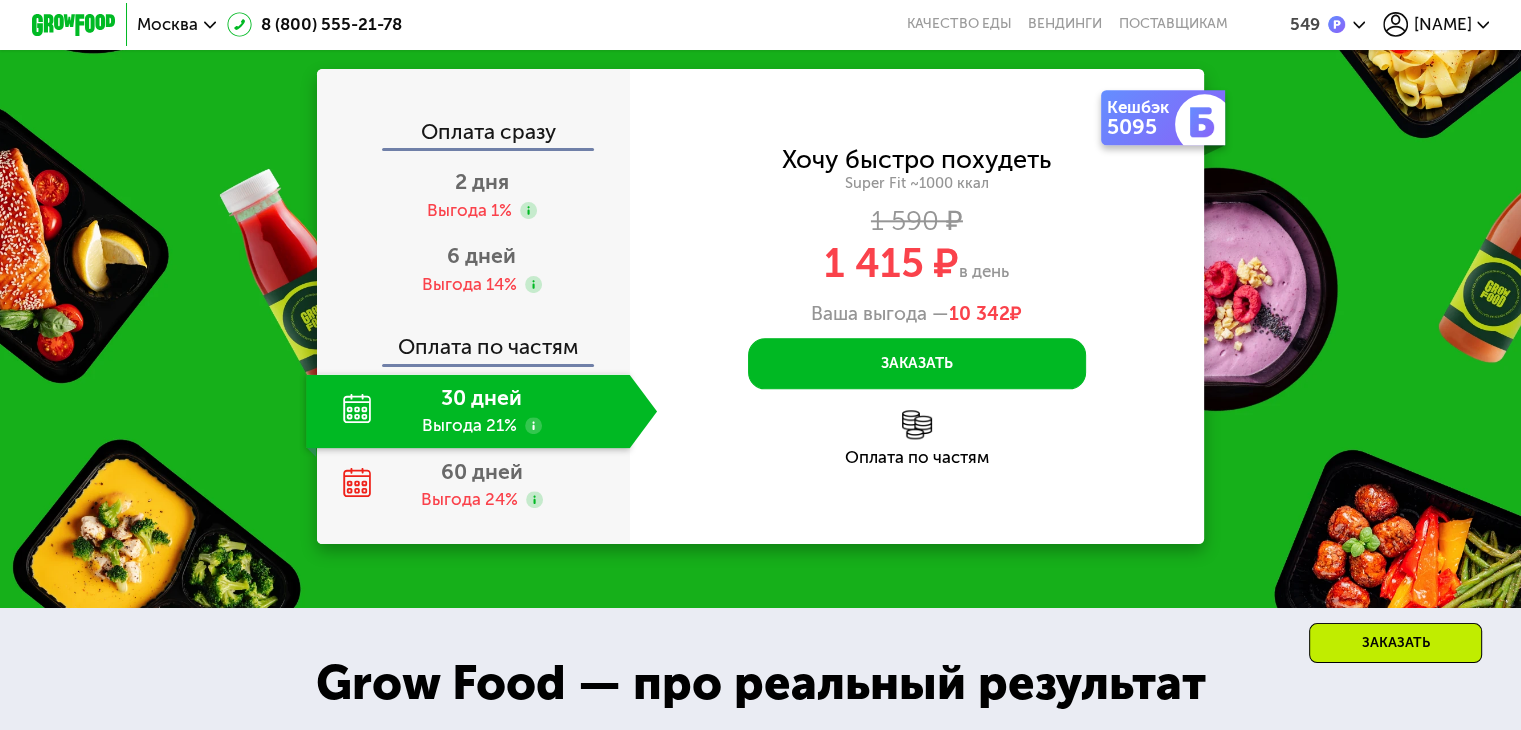 scroll, scrollTop: 2249, scrollLeft: 0, axis: vertical 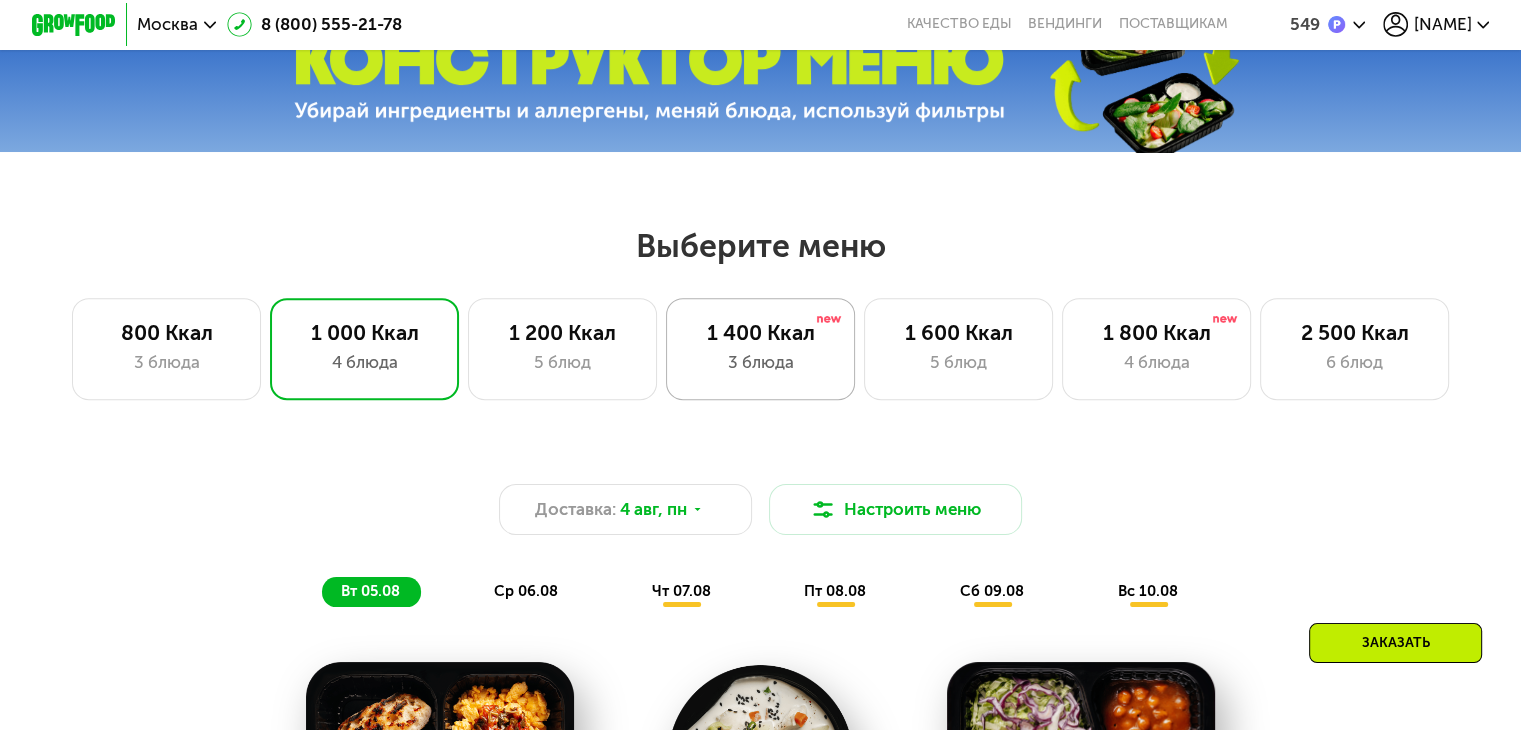 click on "1 400 Ккал 3 блюда" 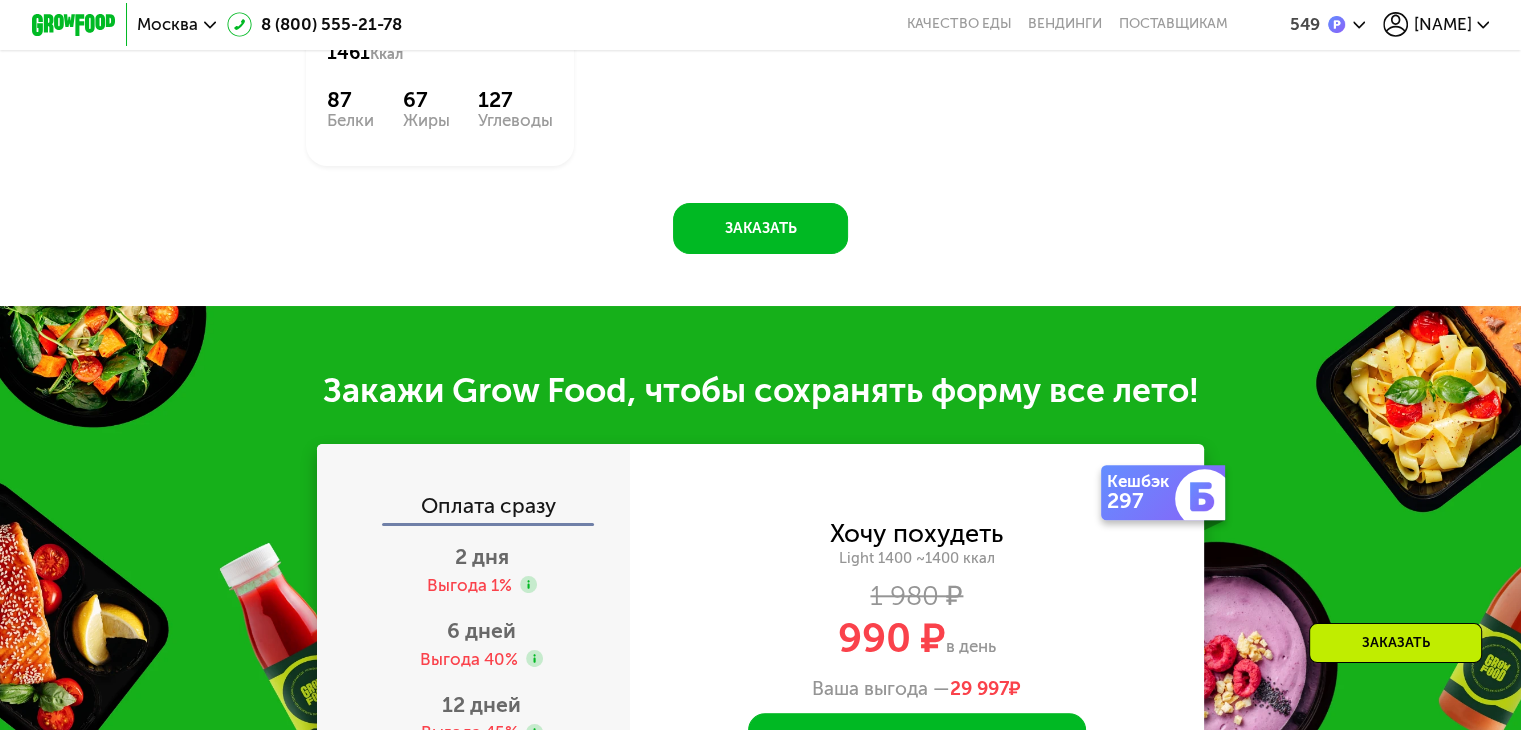 scroll, scrollTop: 1752, scrollLeft: 0, axis: vertical 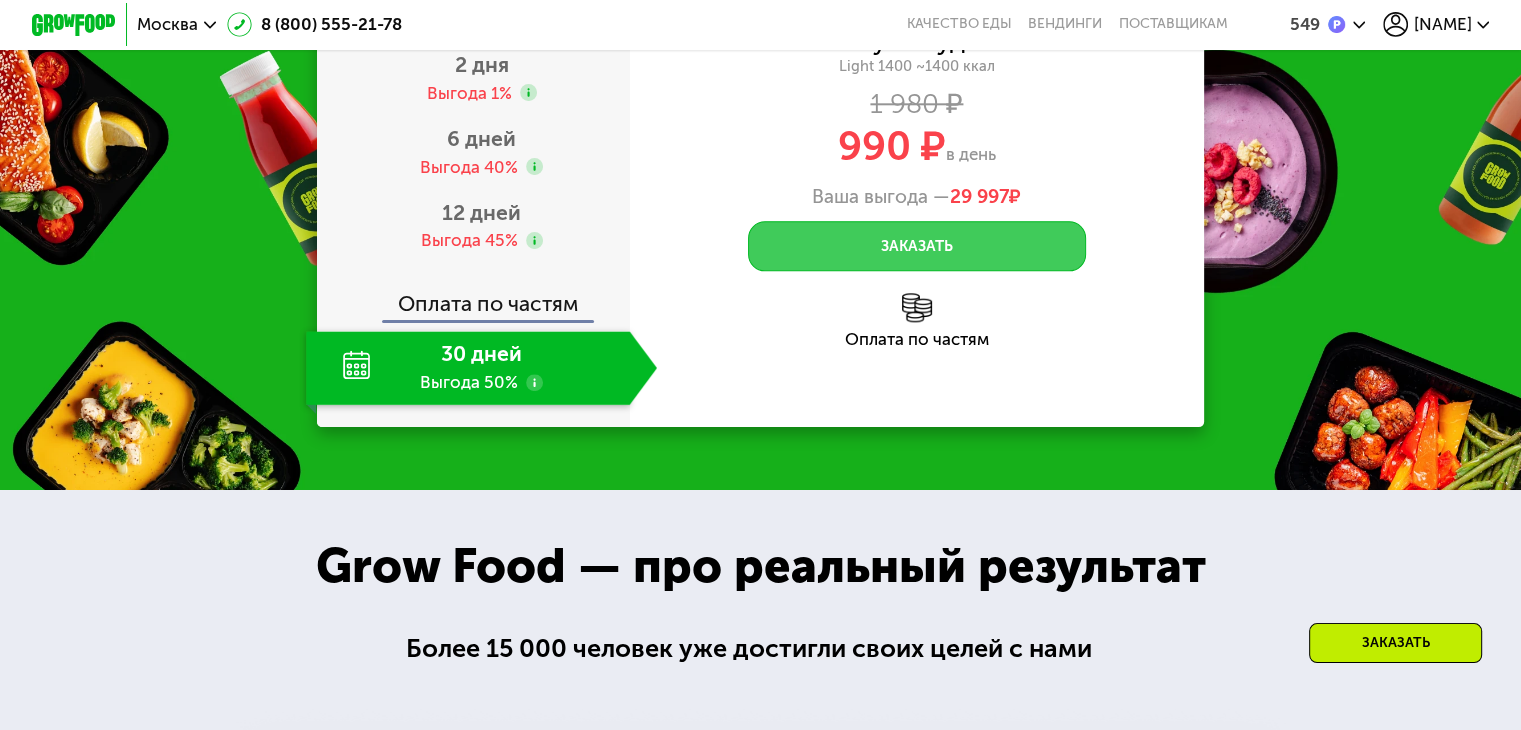 click on "Заказать" at bounding box center [917, 246] 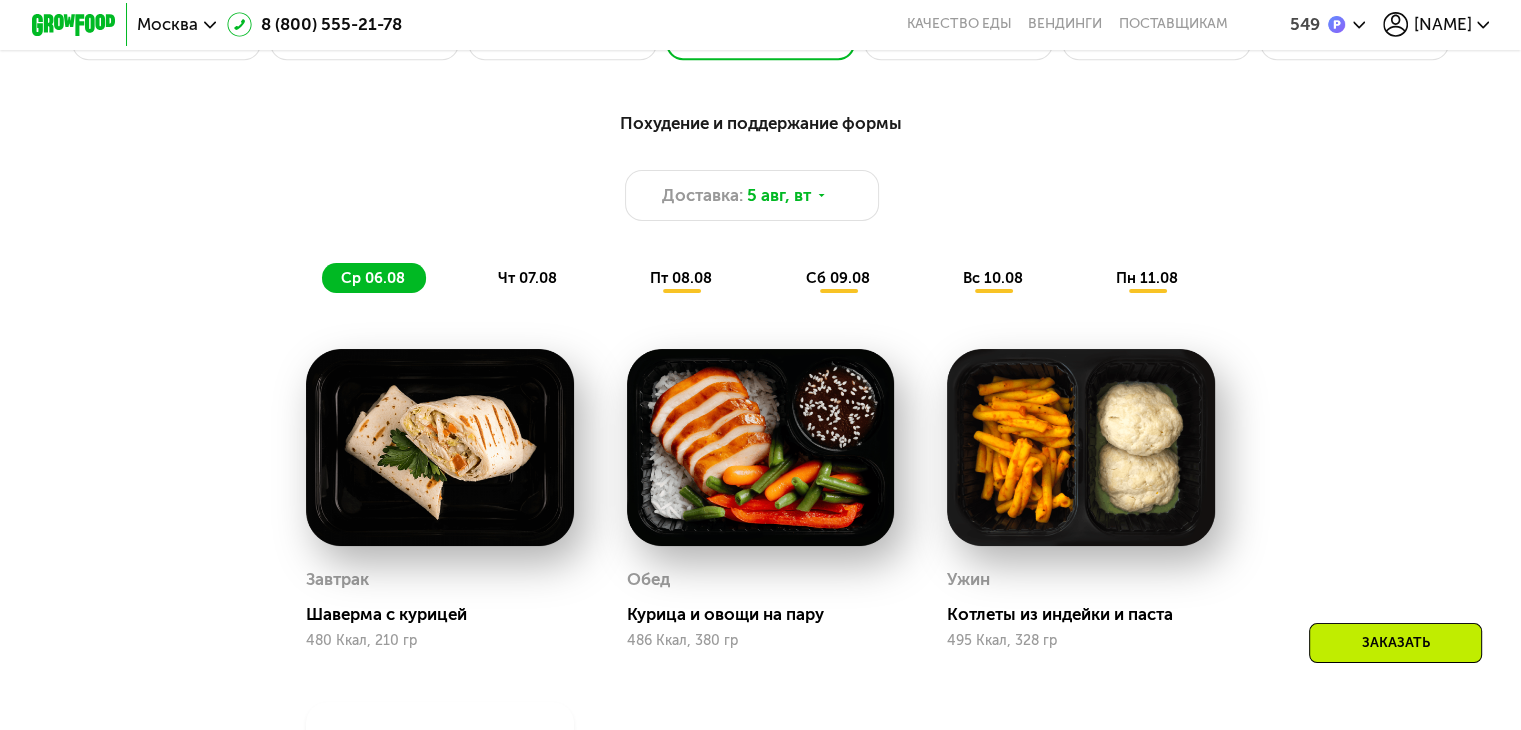 scroll, scrollTop: 976, scrollLeft: 0, axis: vertical 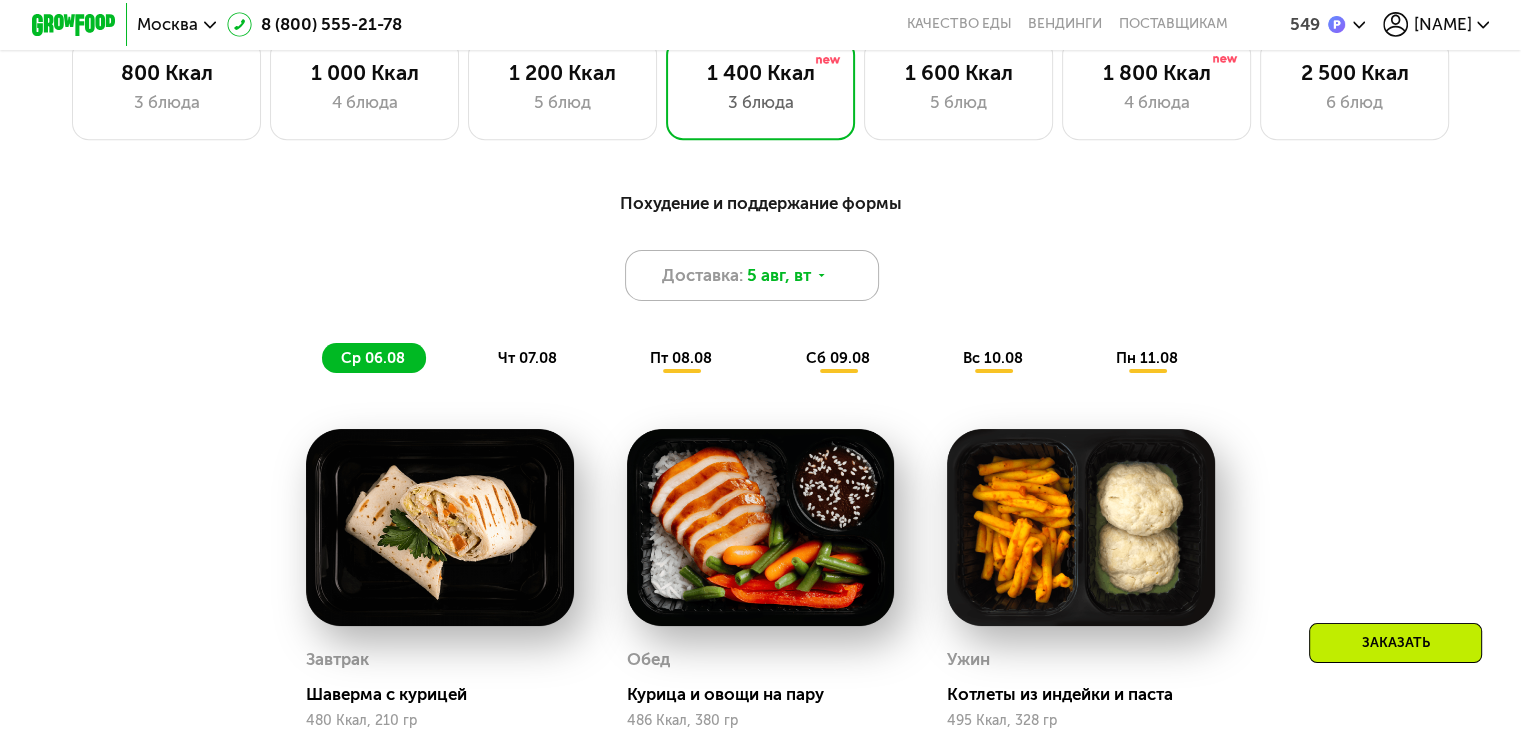 click 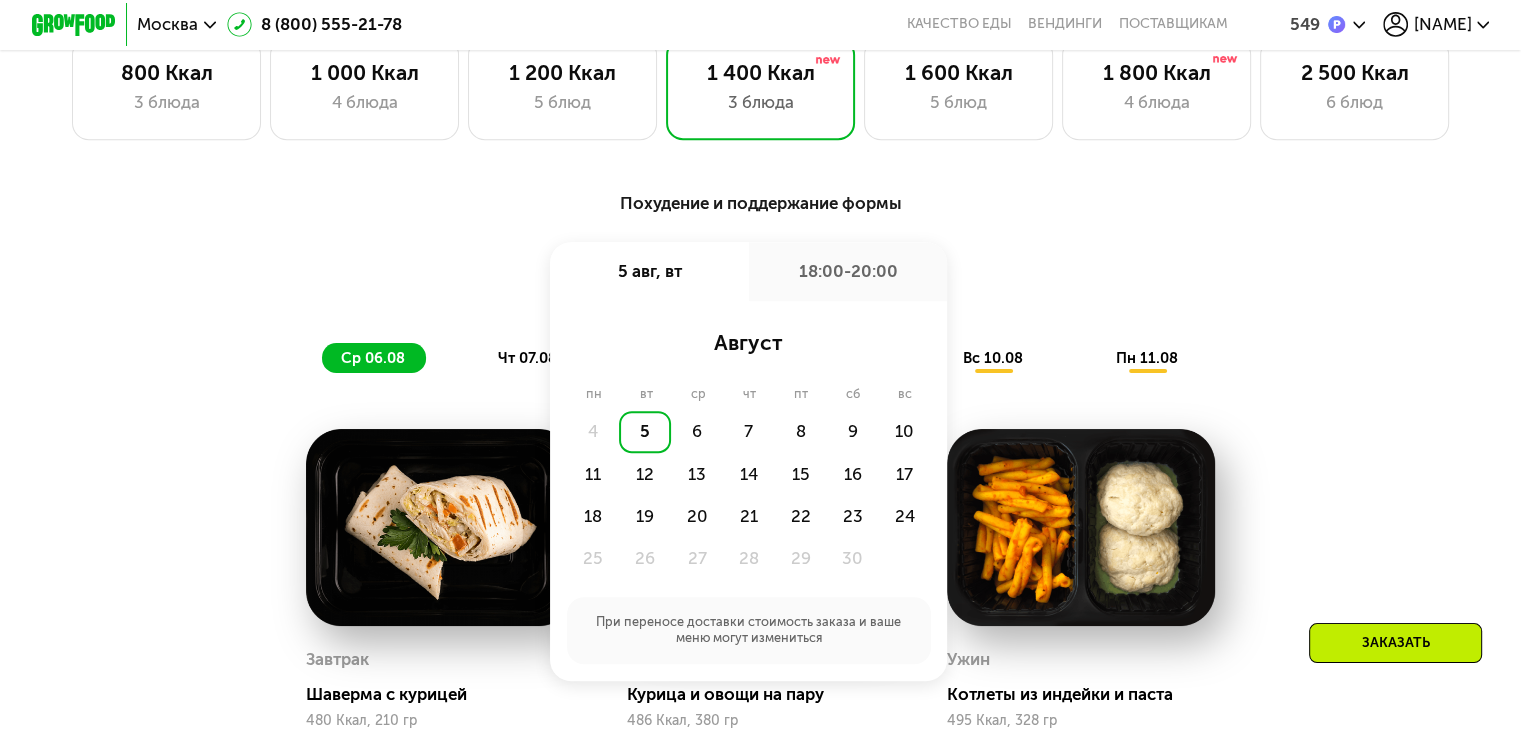 click on "Похудение и поддержание формы Доставка: 5 авг, вт 5 авг, вт 18:00-20:00 август пн вт ср чт пт сб вс 4 5 6 7 8 9 10 11 12 13 14 15 16 17 18 19 20 21 22 23 24 25 26 27 28 29 30  При переносе доставки стоимость заказа и ваше меню могут измениться  ср 06.08 чт 07.08 пт 08.08 сб 09.08 вс 10.08 пн 11.08" at bounding box center (760, 281) 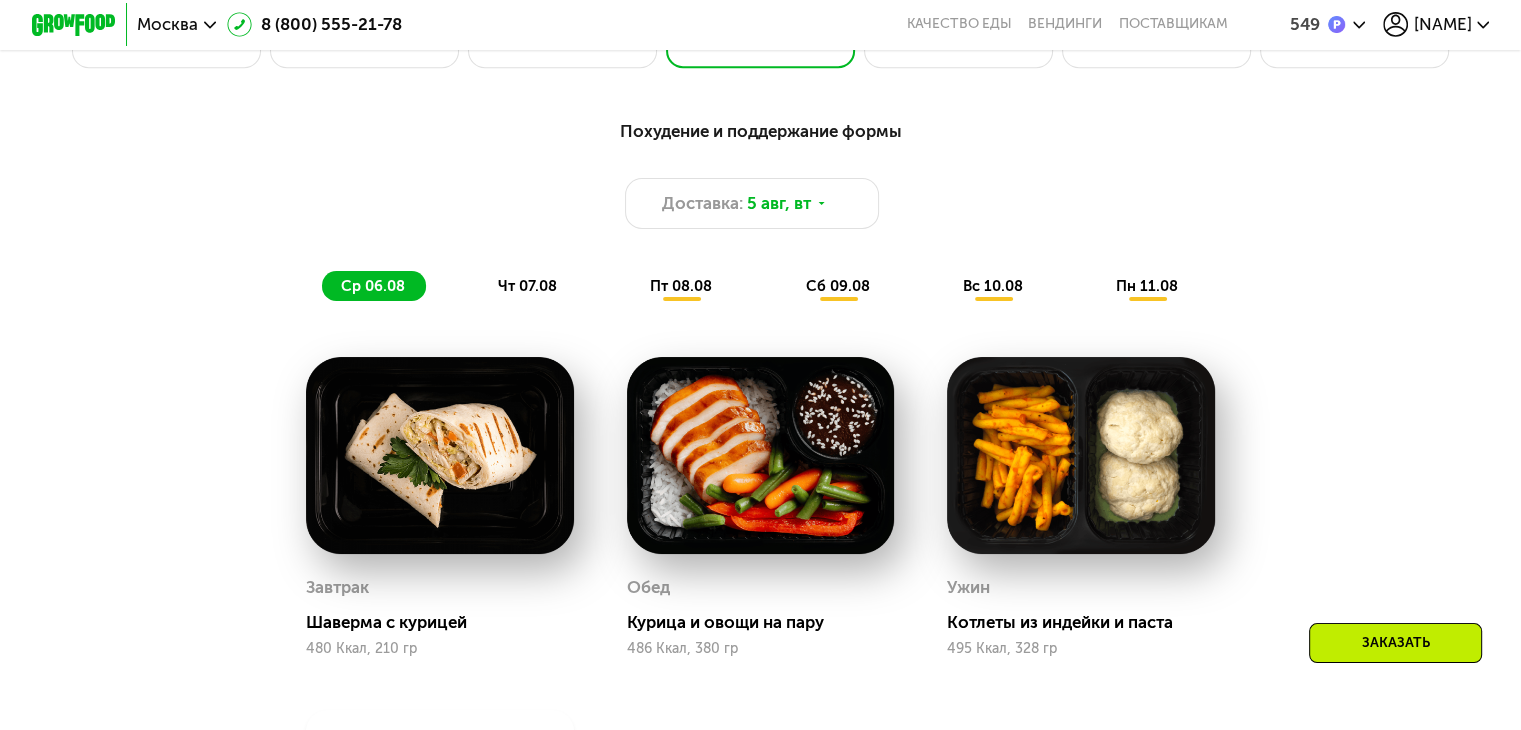 scroll, scrollTop: 1056, scrollLeft: 0, axis: vertical 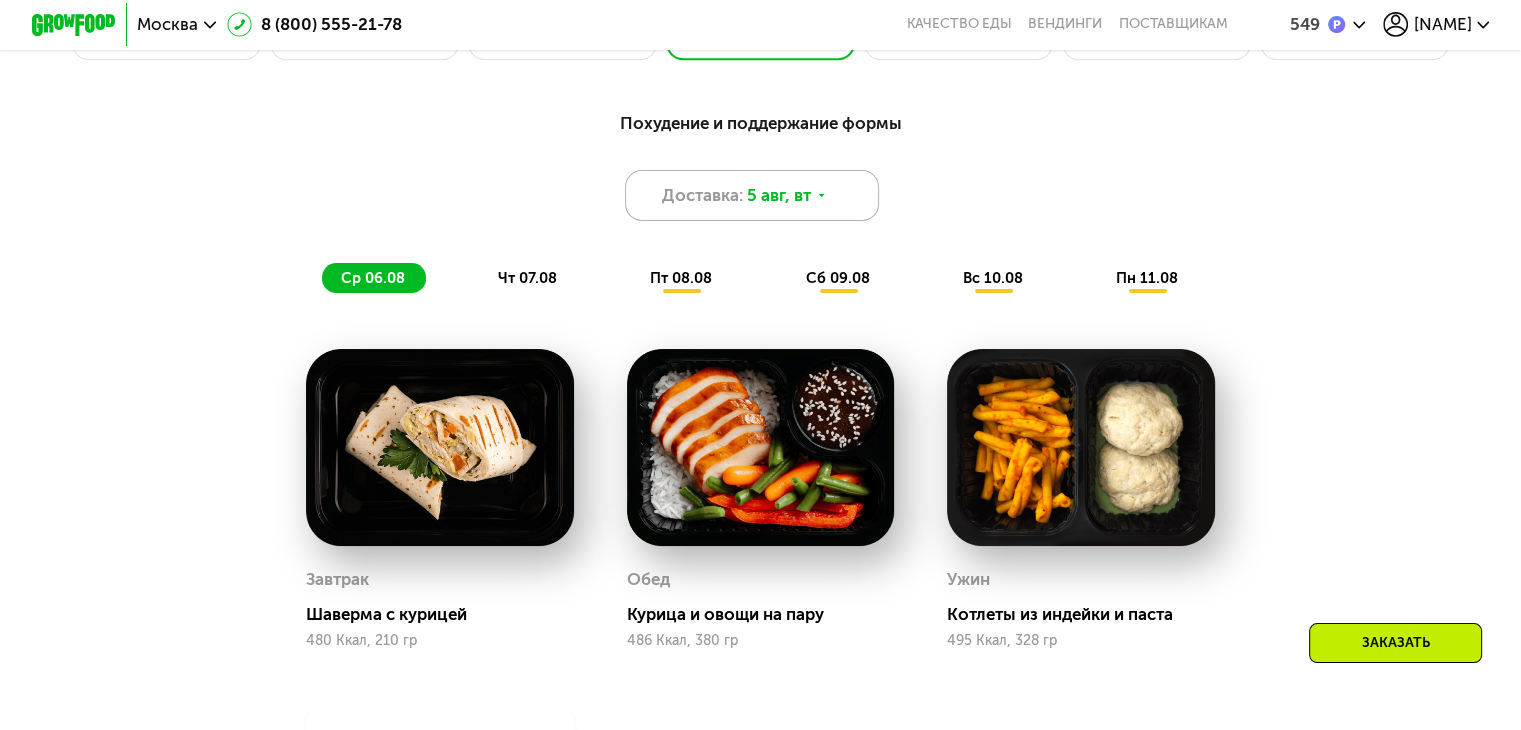 click on "5 авг, вт" at bounding box center (779, 195) 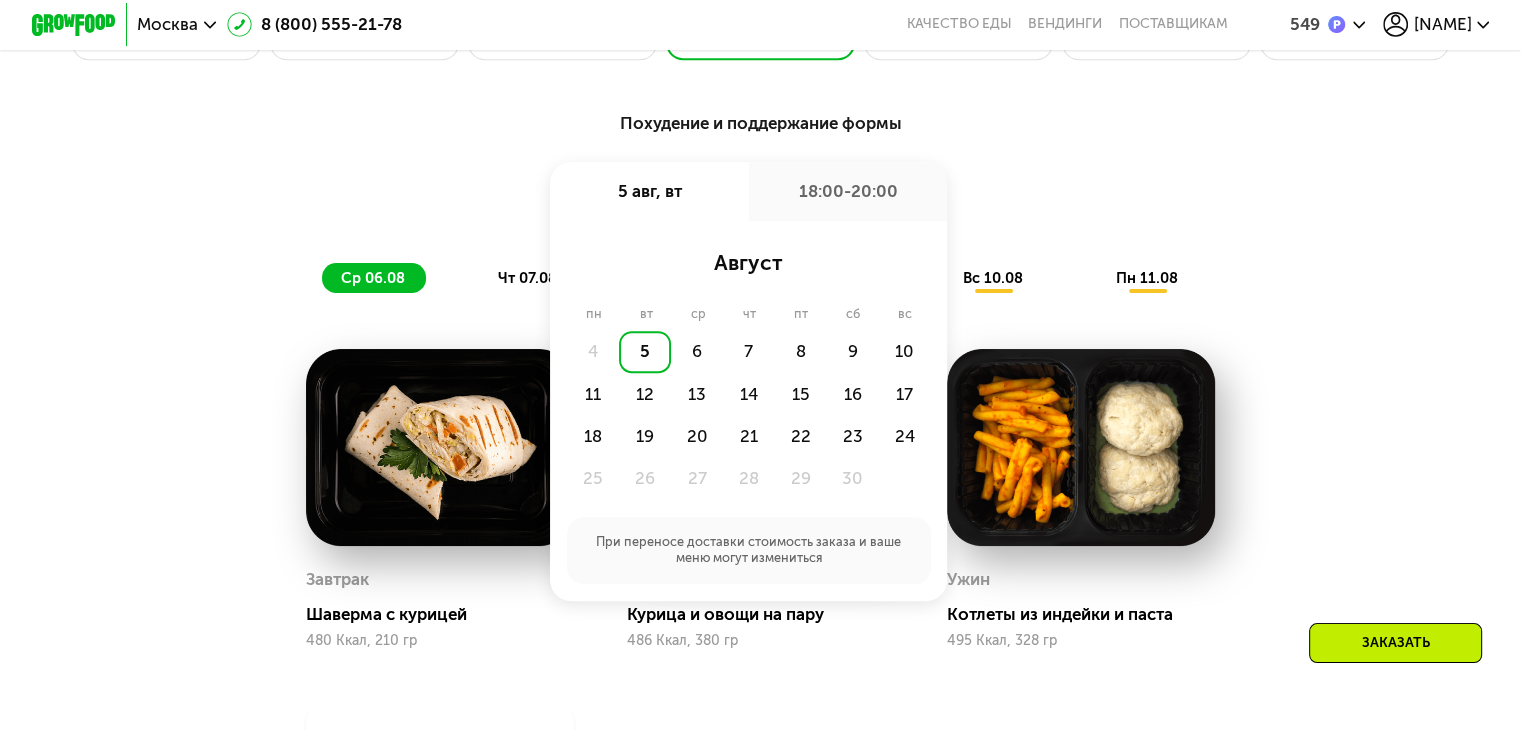 click on "Похудение и поддержание формы Доставка: 5 авг, вт 5 авг, вт 18:00-20:00 август пн вт ср чт пт сб вс 4 5 6 7 8 9 10 11 12 13 14 15 16 17 18 19 20 21 22 23 24 25 26 27 28 29 30  При переносе доставки стоимость заказа и ваше меню могут измениться  ср 06.08 чт 07.08 пт 08.08 сб 09.08 вс 10.08 пн 11.08 Завтрак Шаверма с курицей 480 Ккал, 210 гр Обед Курица и овощи на пару 486 Ккал, 380 гр Ужин Котлеты из индейки и паста 495 Ккал, 328 гр  Всего в среду 1461 Ккал 87  Белки  67  Жиры  127  Углеводы  Завтрак Десерт с медовыми орехами 350 Ккал, 166 гр Обед Курица с зеленым соусом 642 Ккал, 370 гр Ужин Курица по-мексикански 430 Ккал, 340 гр  Всего в четверг 1422 93" at bounding box center (760, 554) 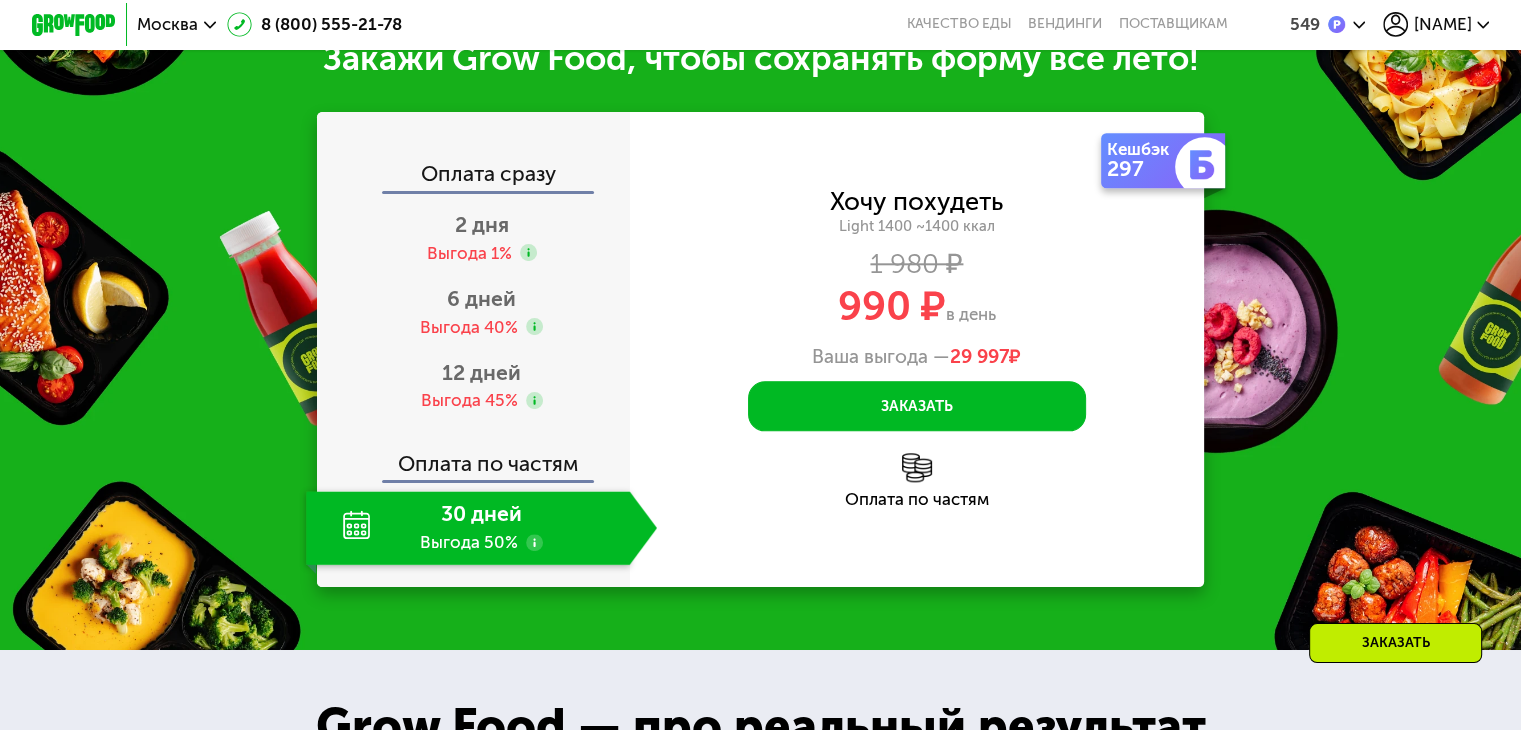 scroll, scrollTop: 2117, scrollLeft: 0, axis: vertical 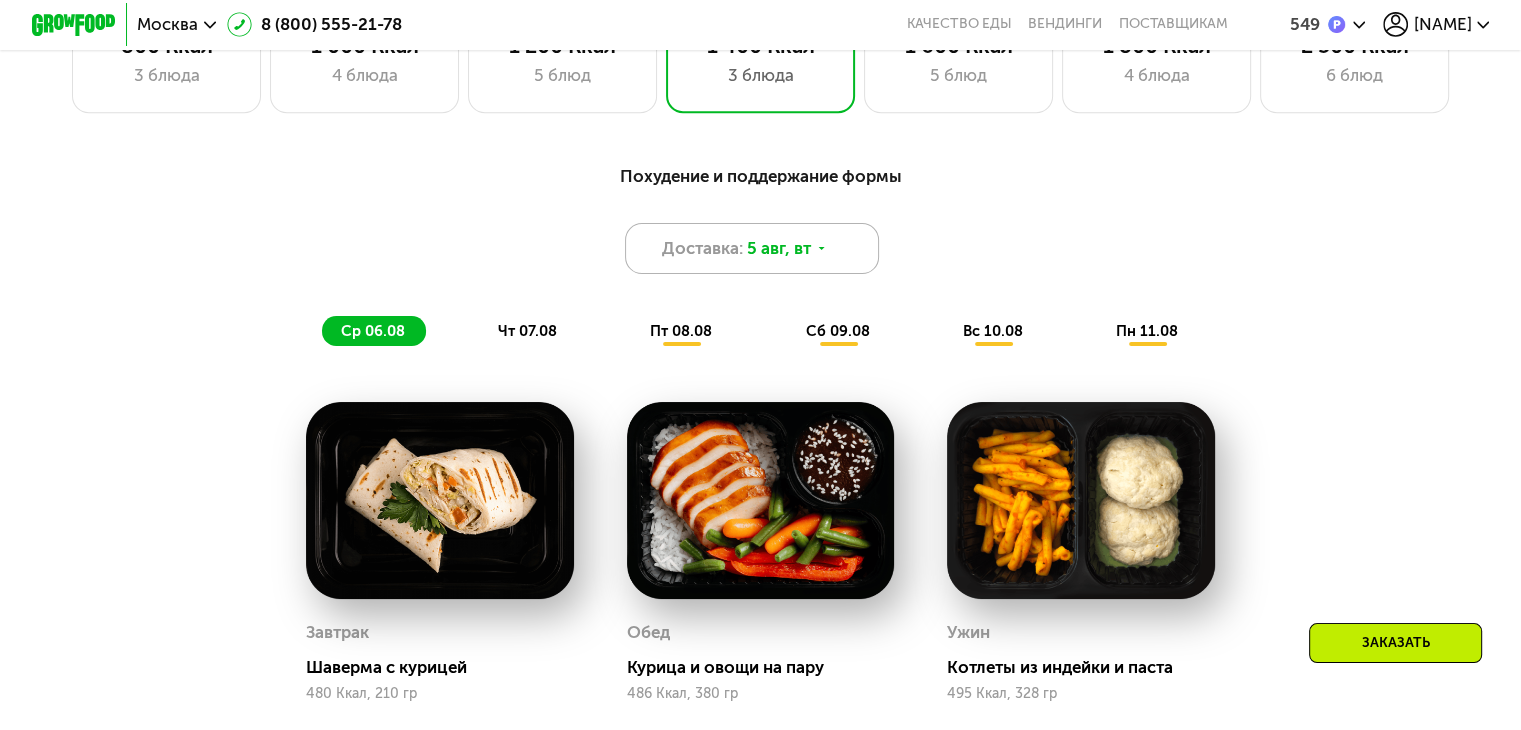 click 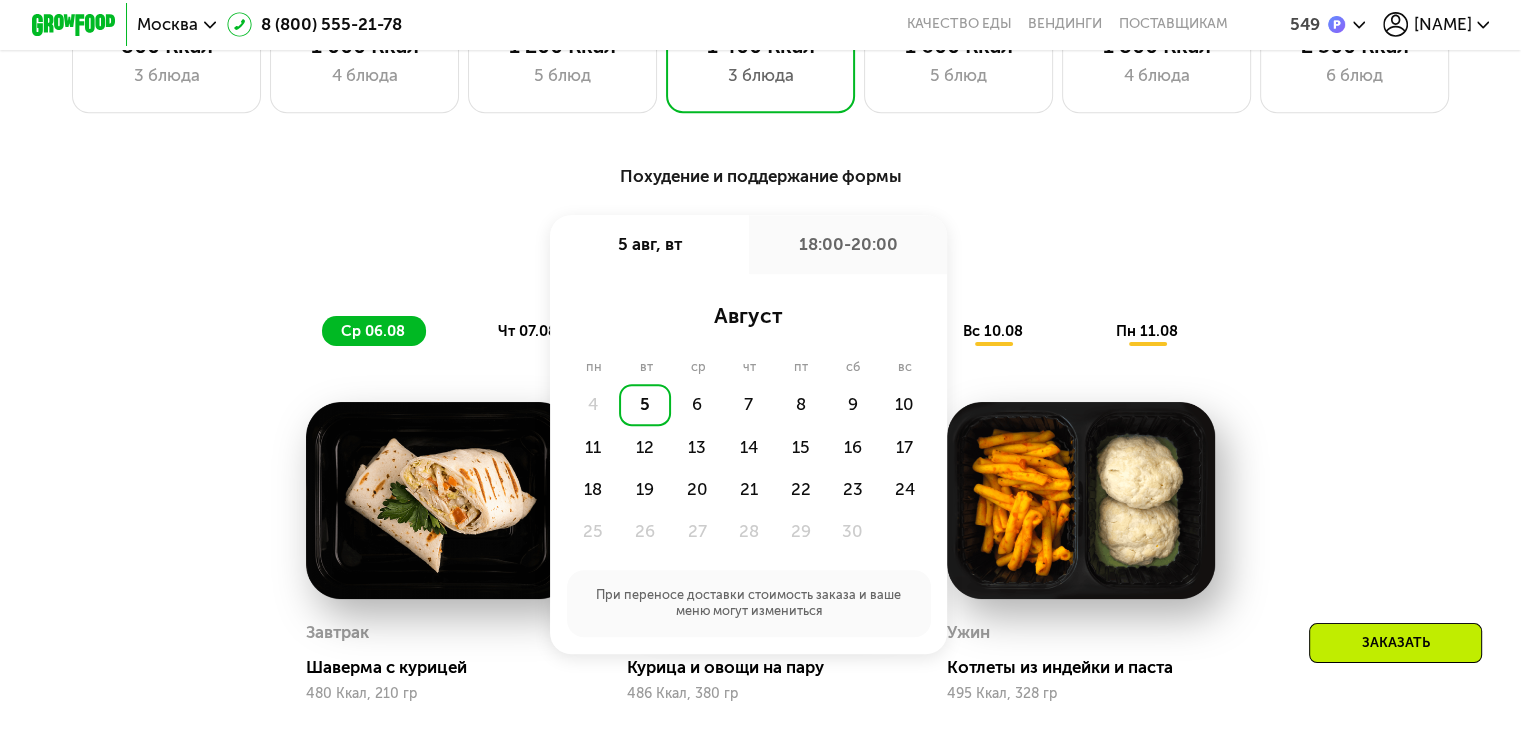 click on "18:00-20:00" at bounding box center [848, 244] 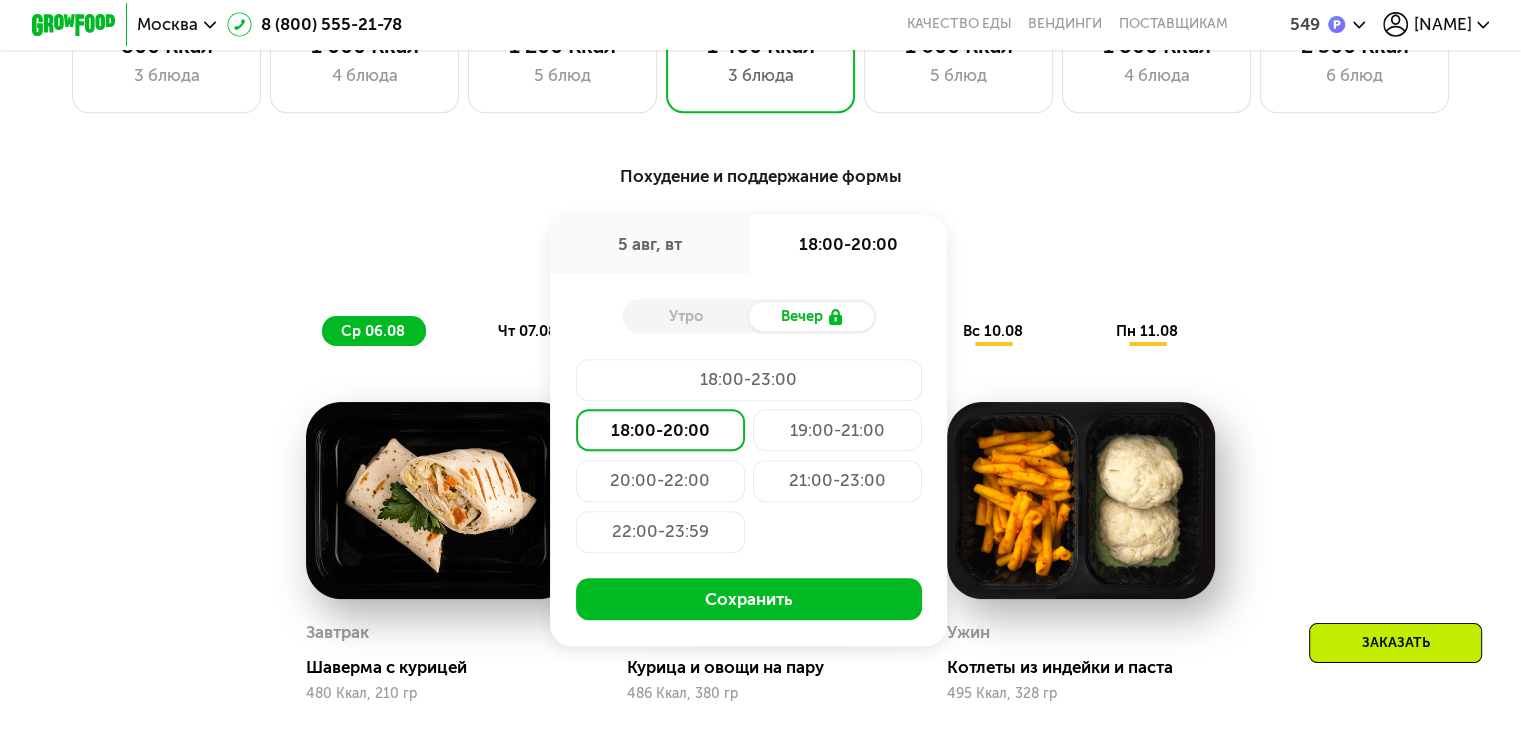 click on "19:00-21:00" 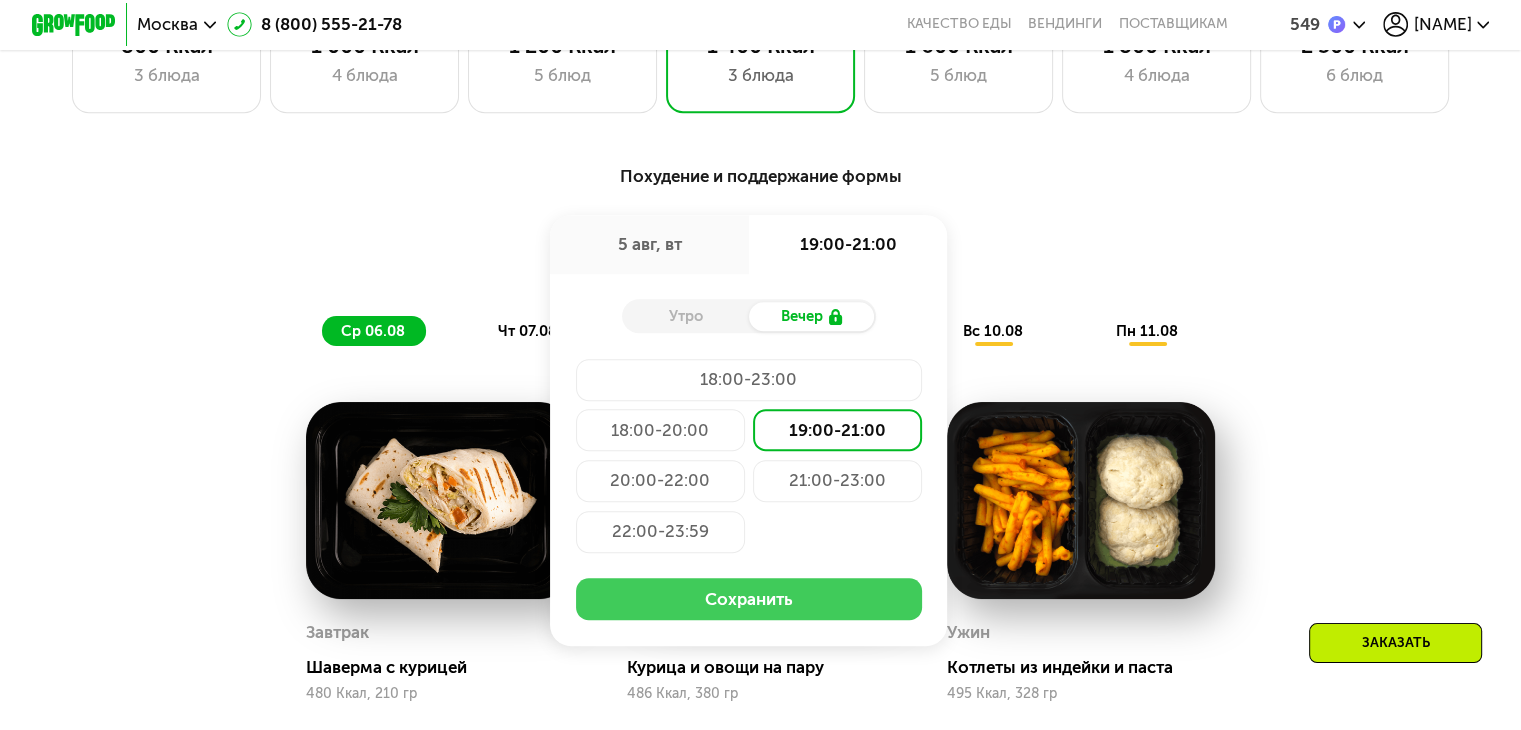 click on "Сохранить" at bounding box center (749, 599) 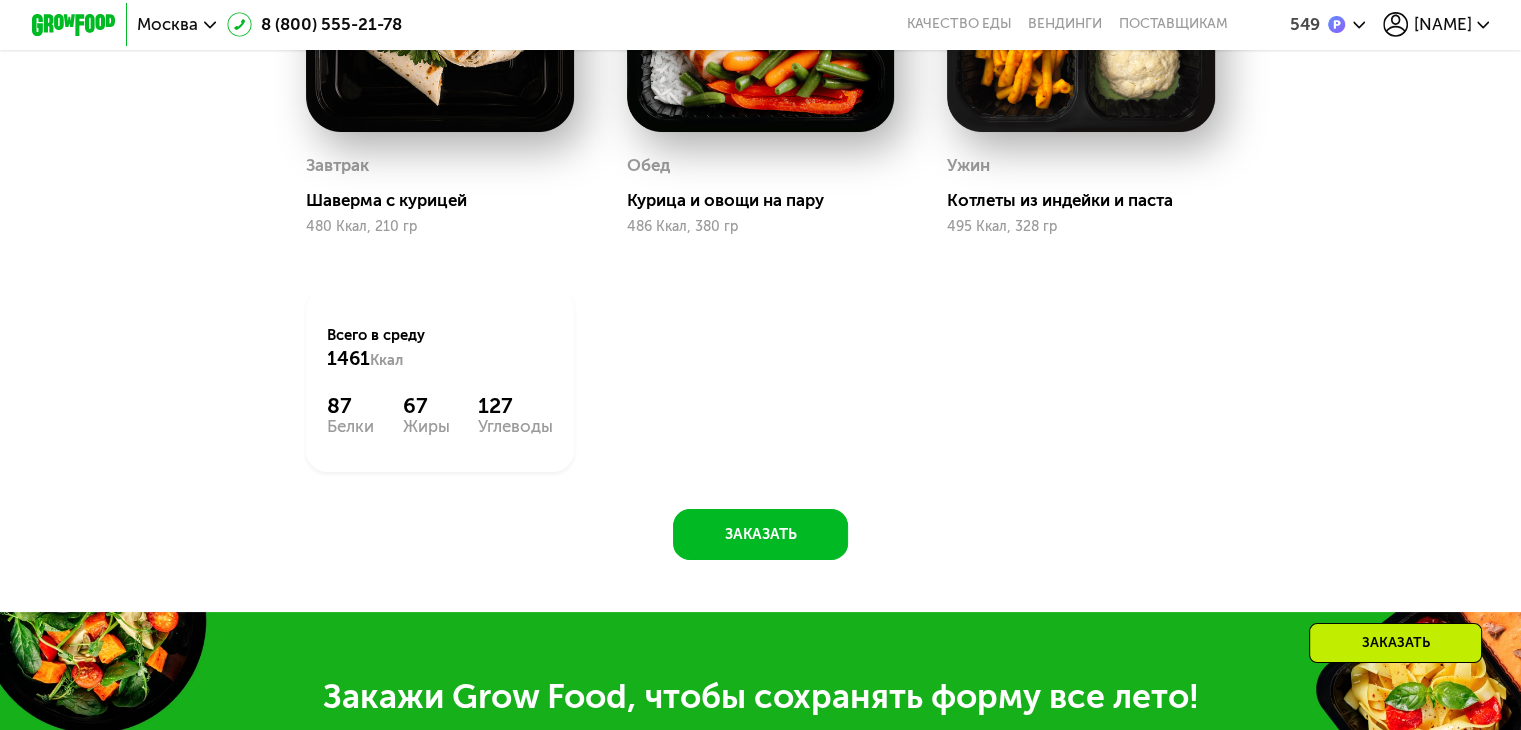 scroll, scrollTop: 1503, scrollLeft: 0, axis: vertical 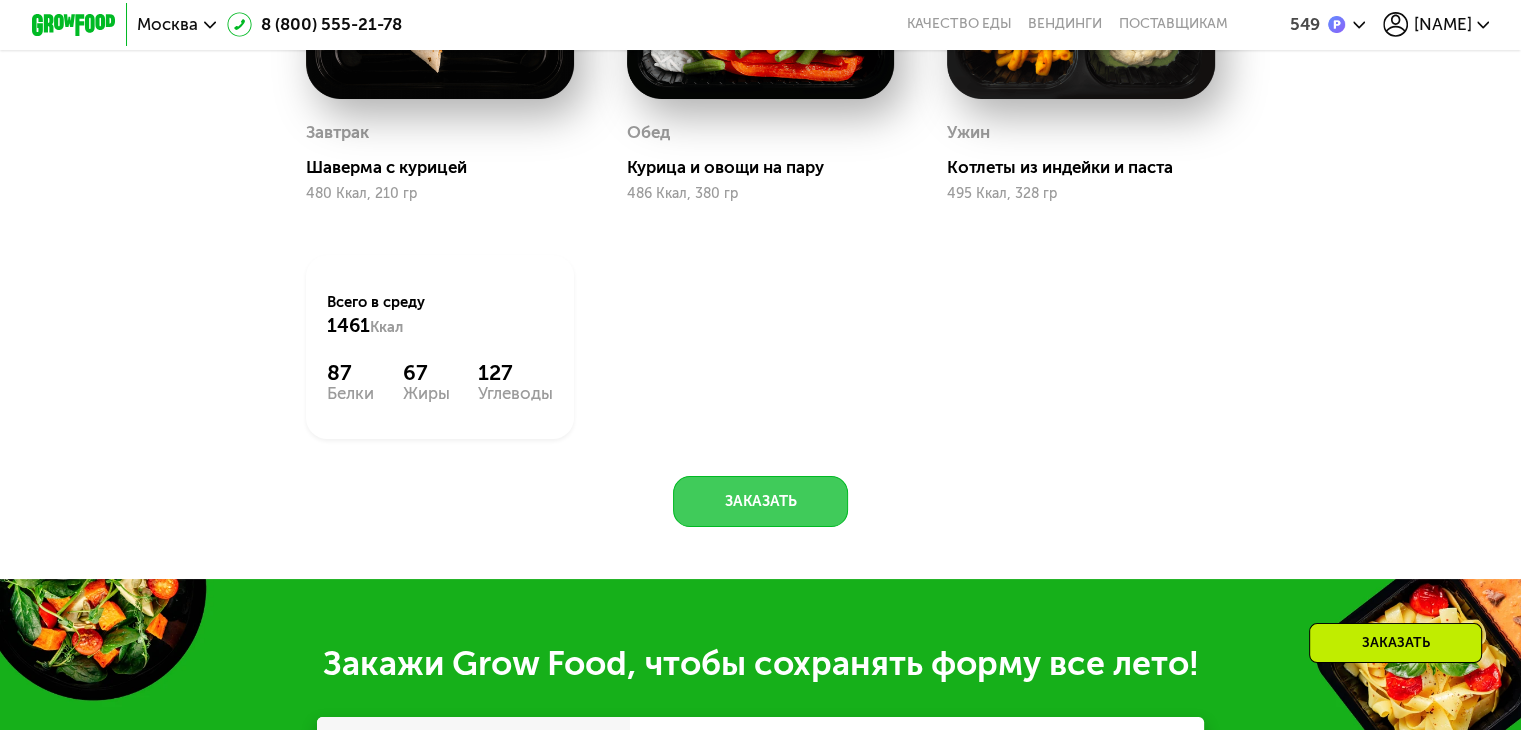 click on "Заказать" 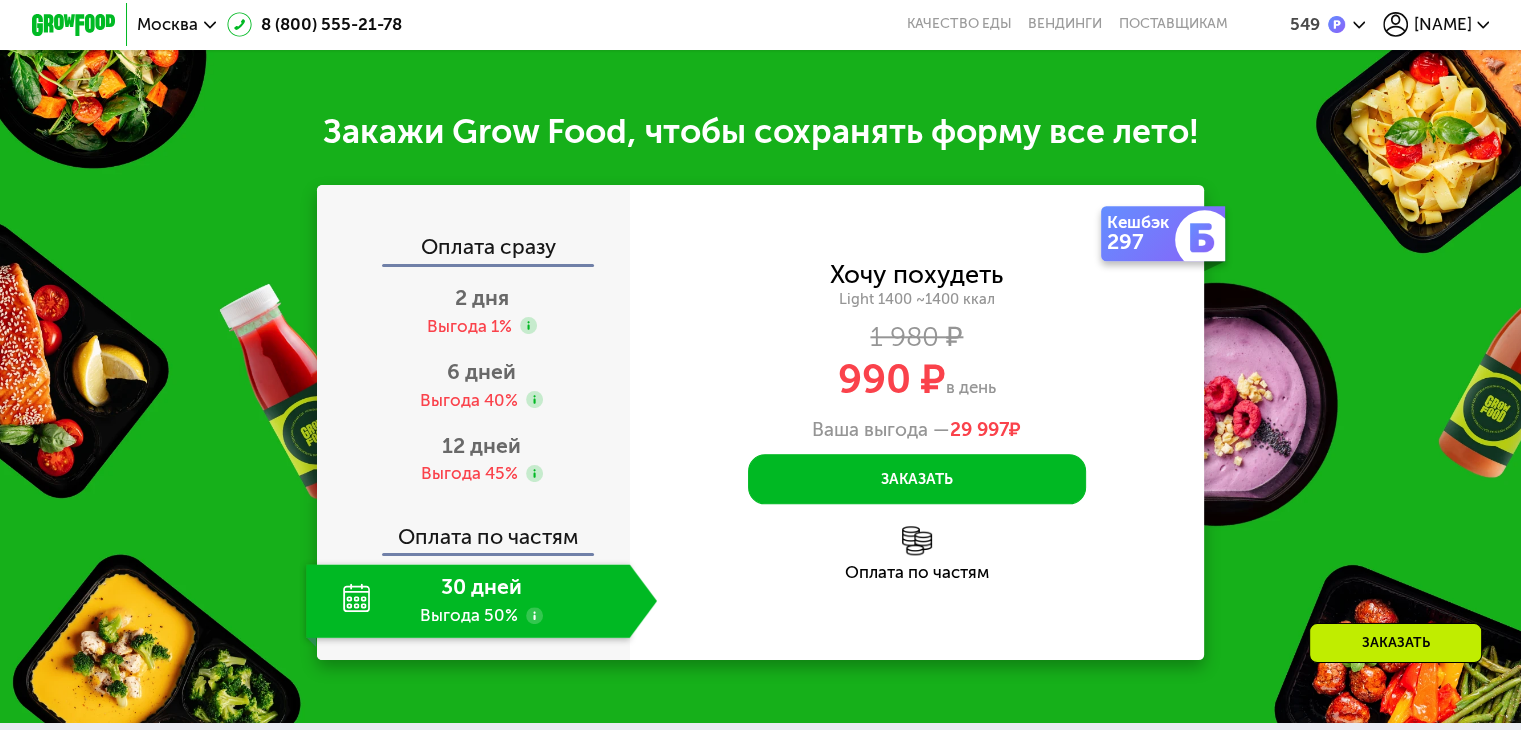 scroll, scrollTop: 2100, scrollLeft: 0, axis: vertical 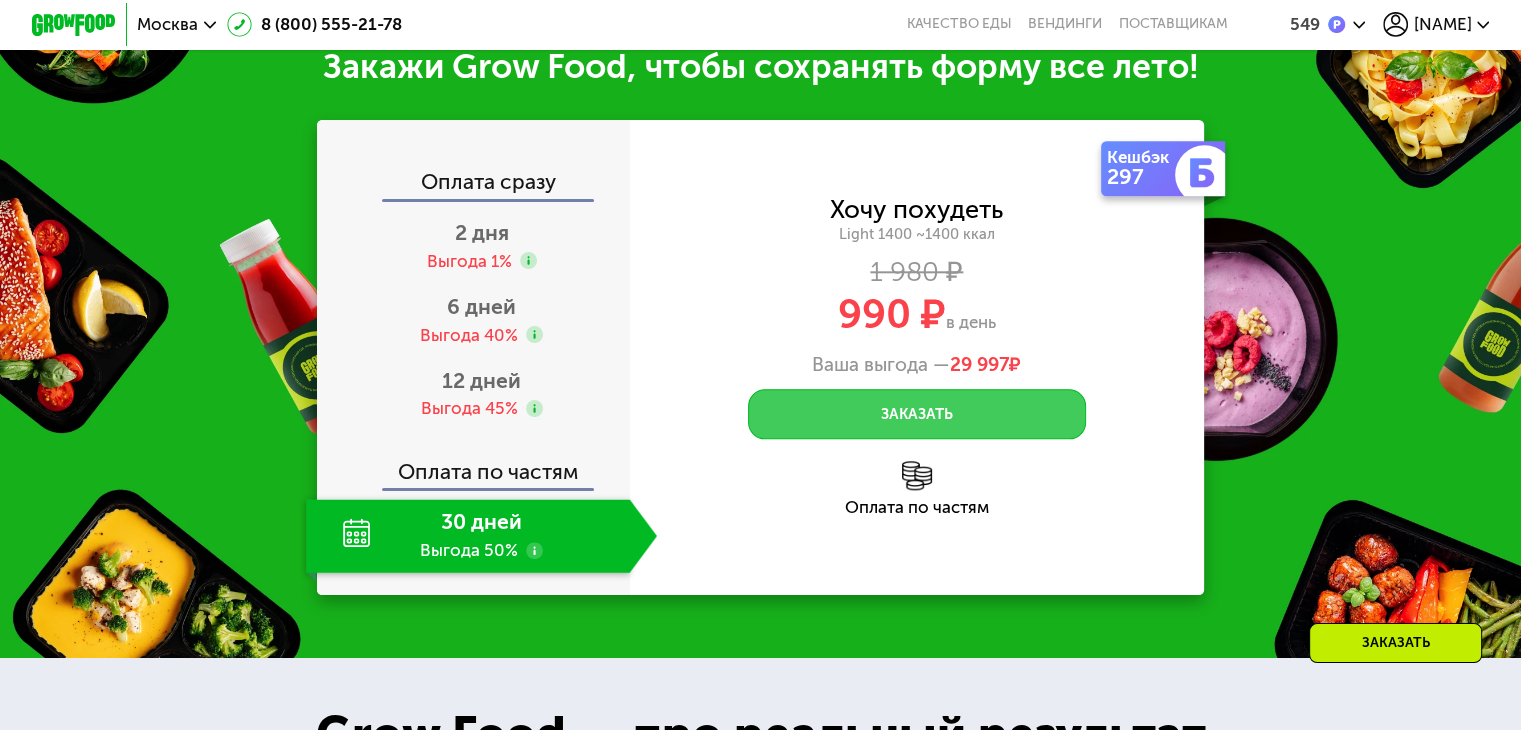 click on "Заказать" at bounding box center [917, 414] 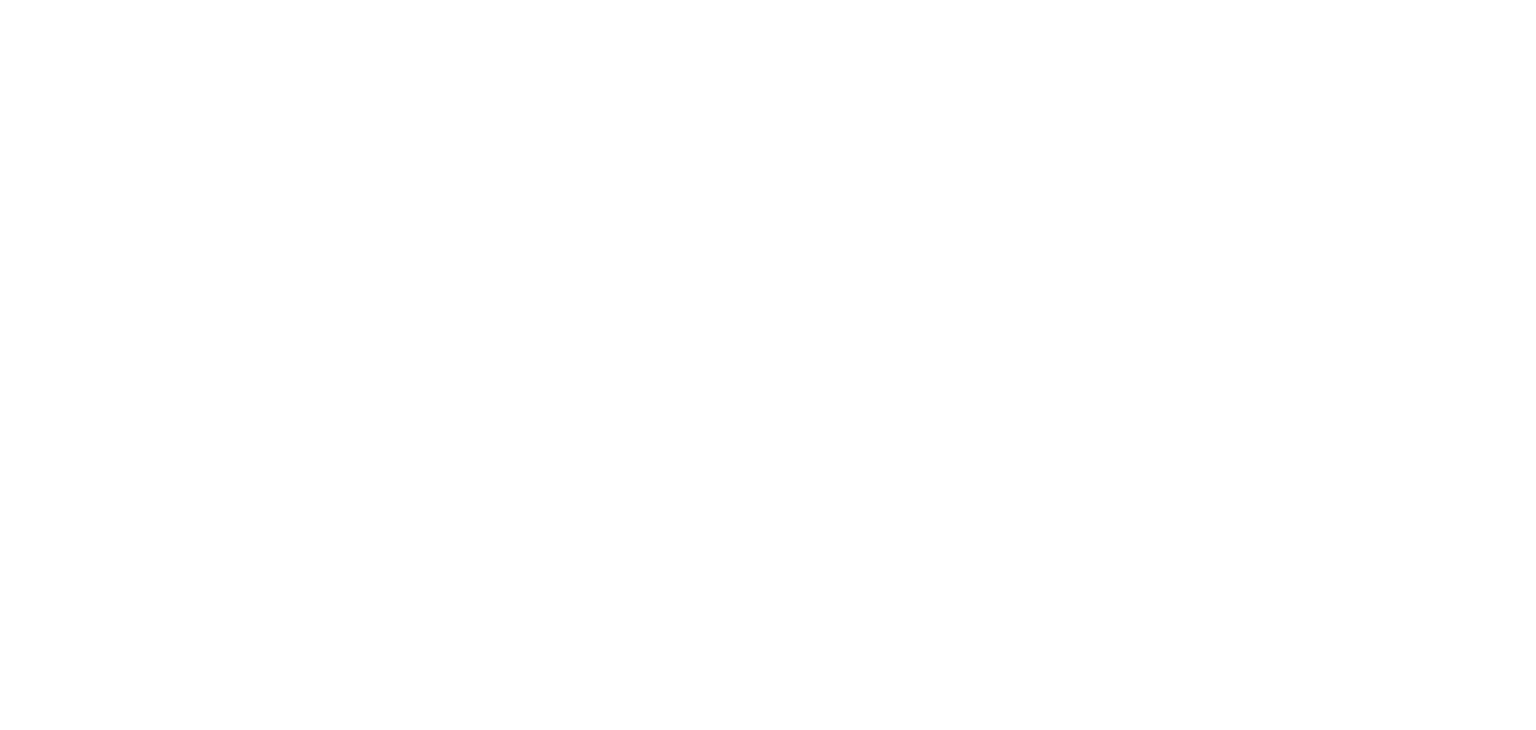 scroll, scrollTop: 0, scrollLeft: 0, axis: both 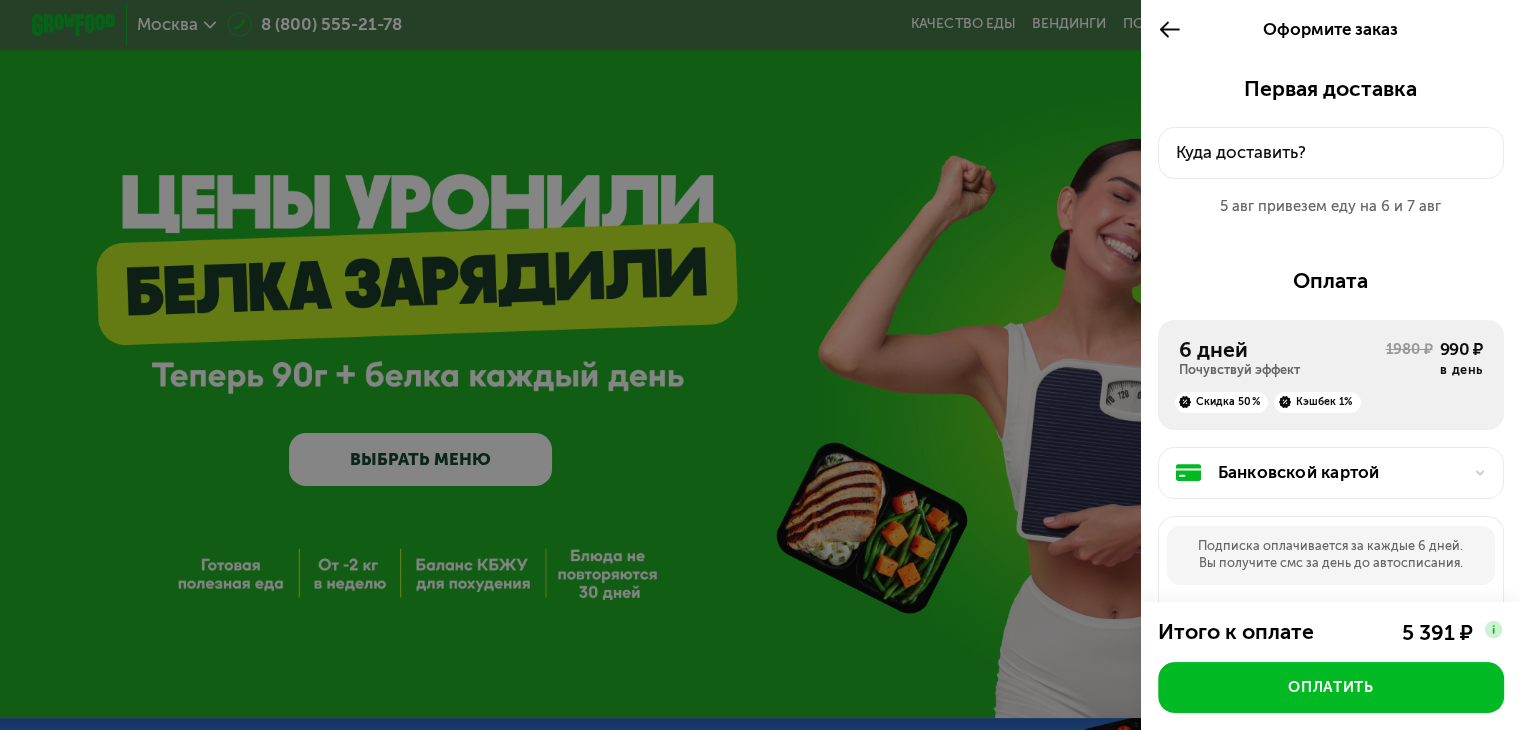 click on "Куда доставить?" 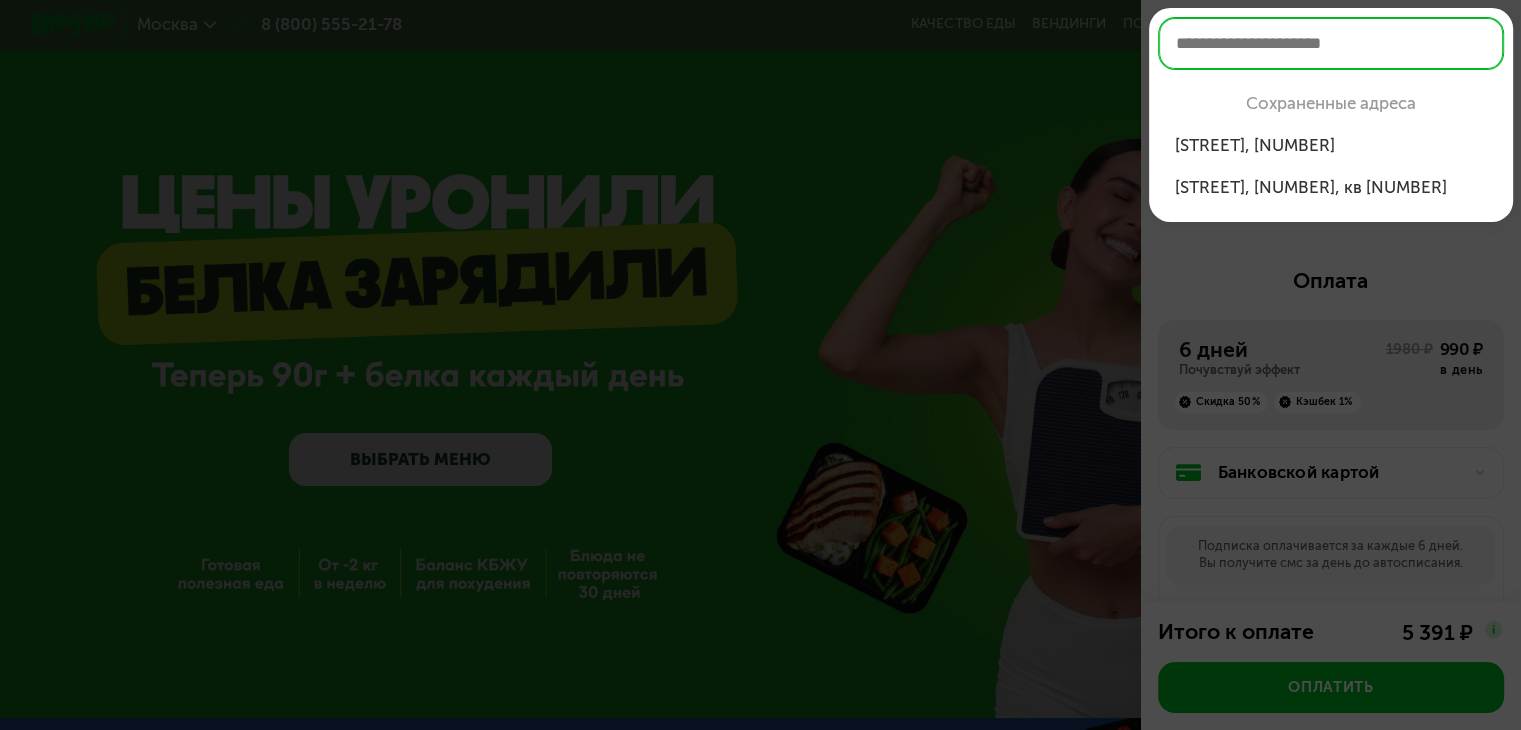 click on "Зоологическая улица, 30, кв 30" at bounding box center (1331, 187) 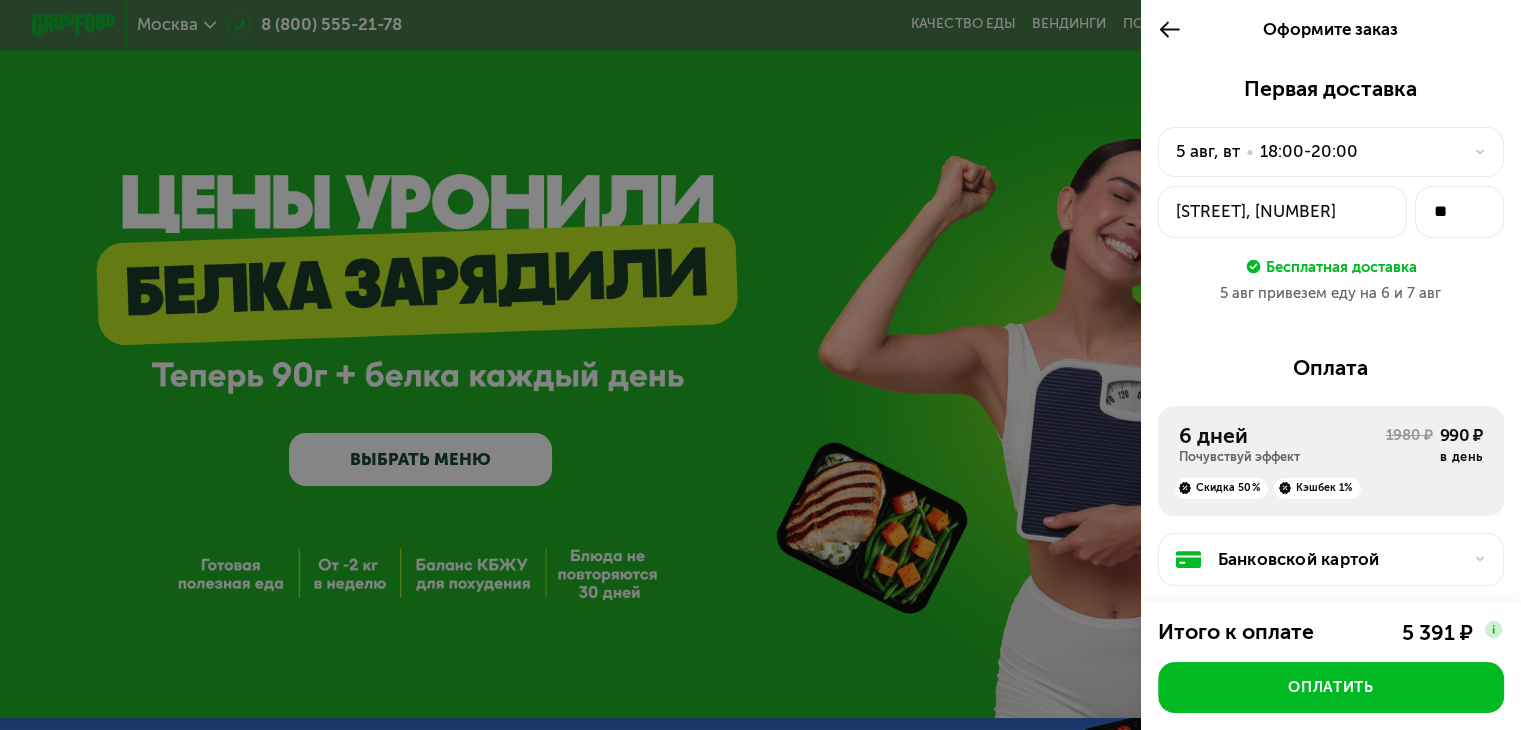 click 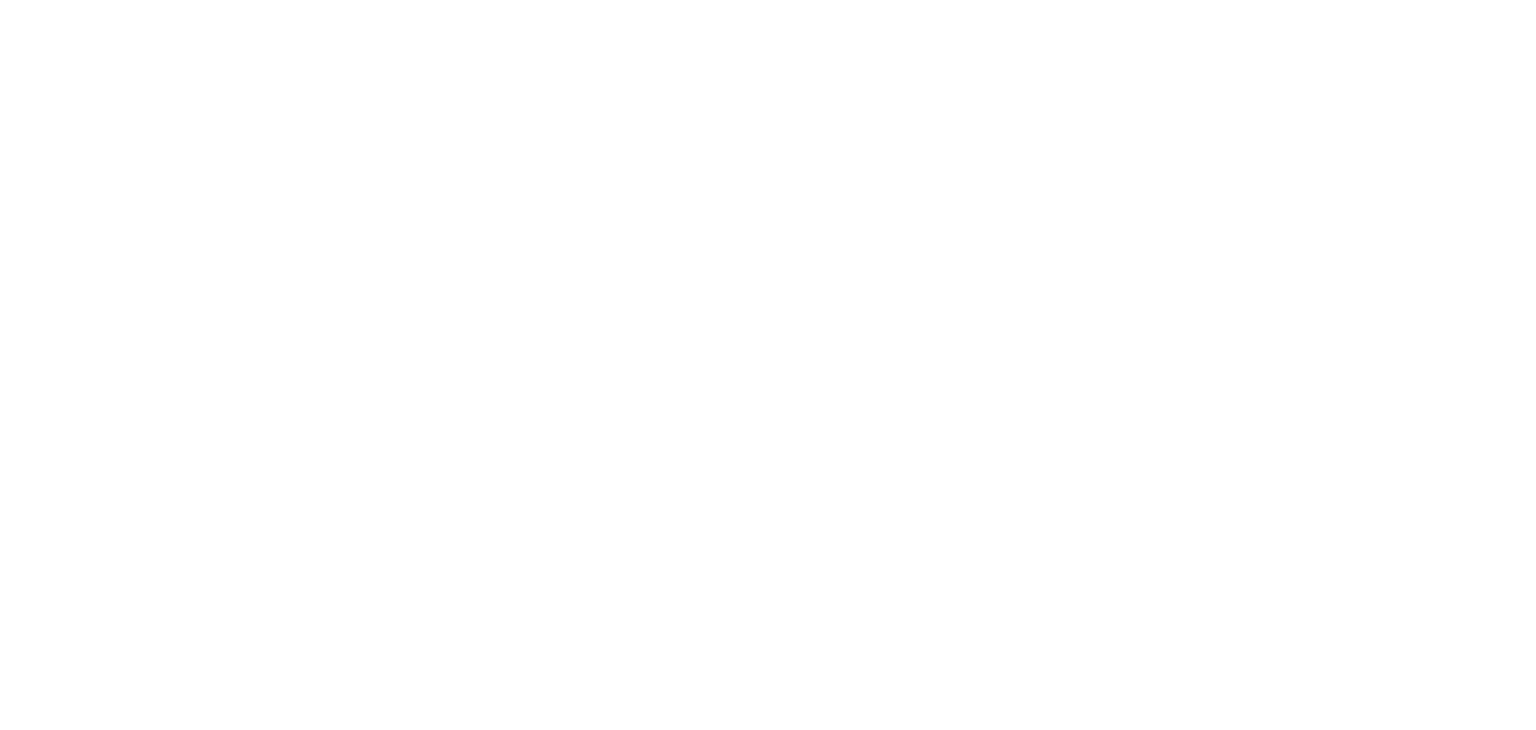 scroll, scrollTop: 0, scrollLeft: 0, axis: both 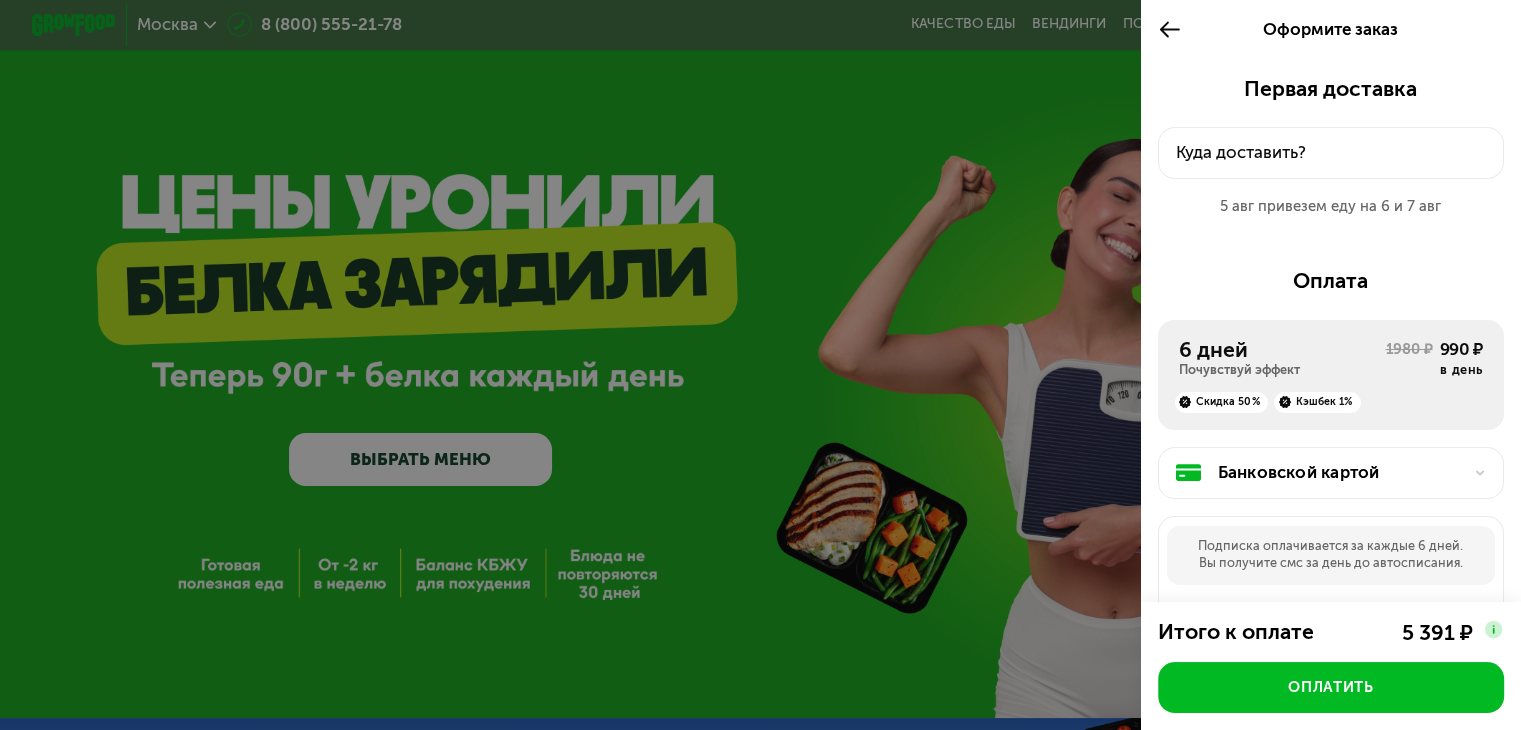 click 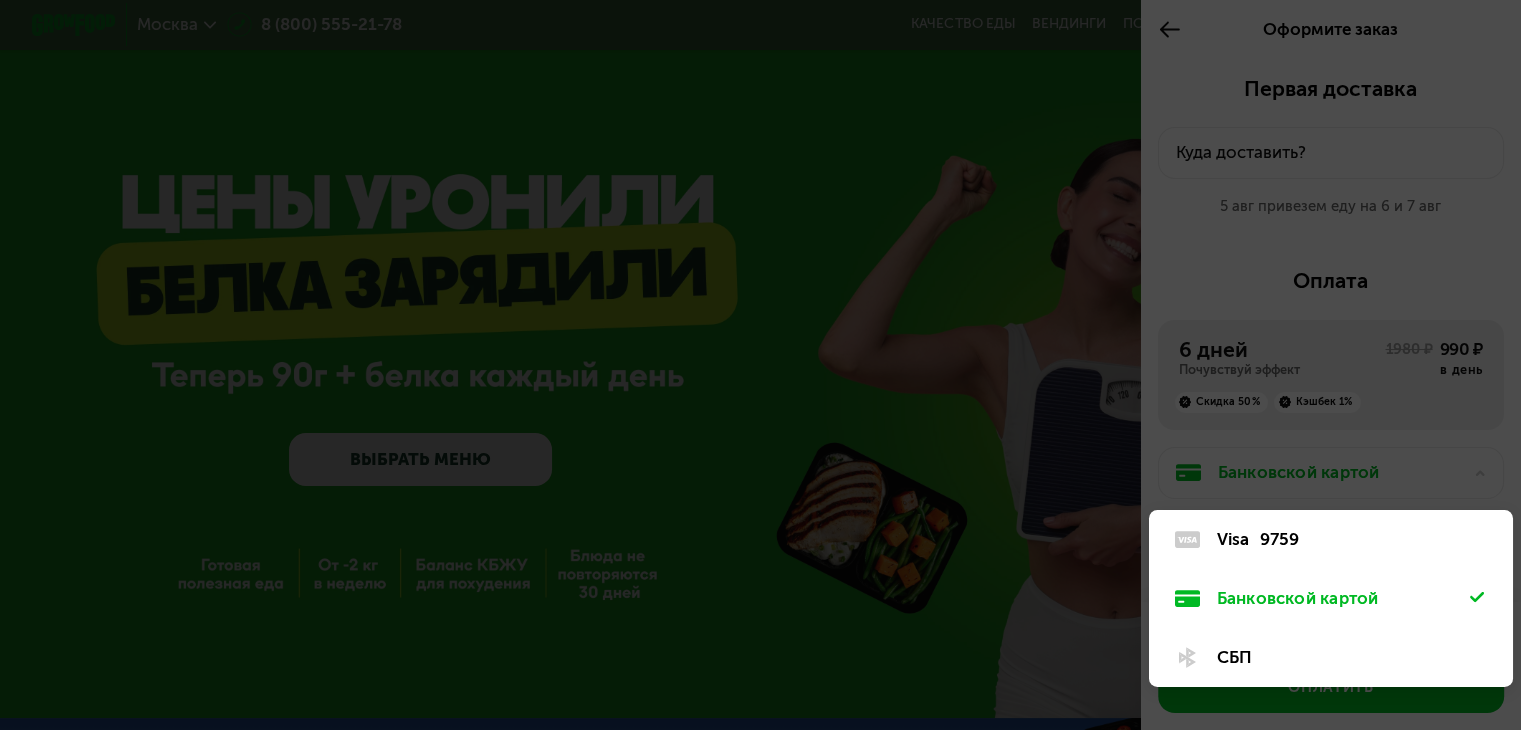 click at bounding box center (760, 365) 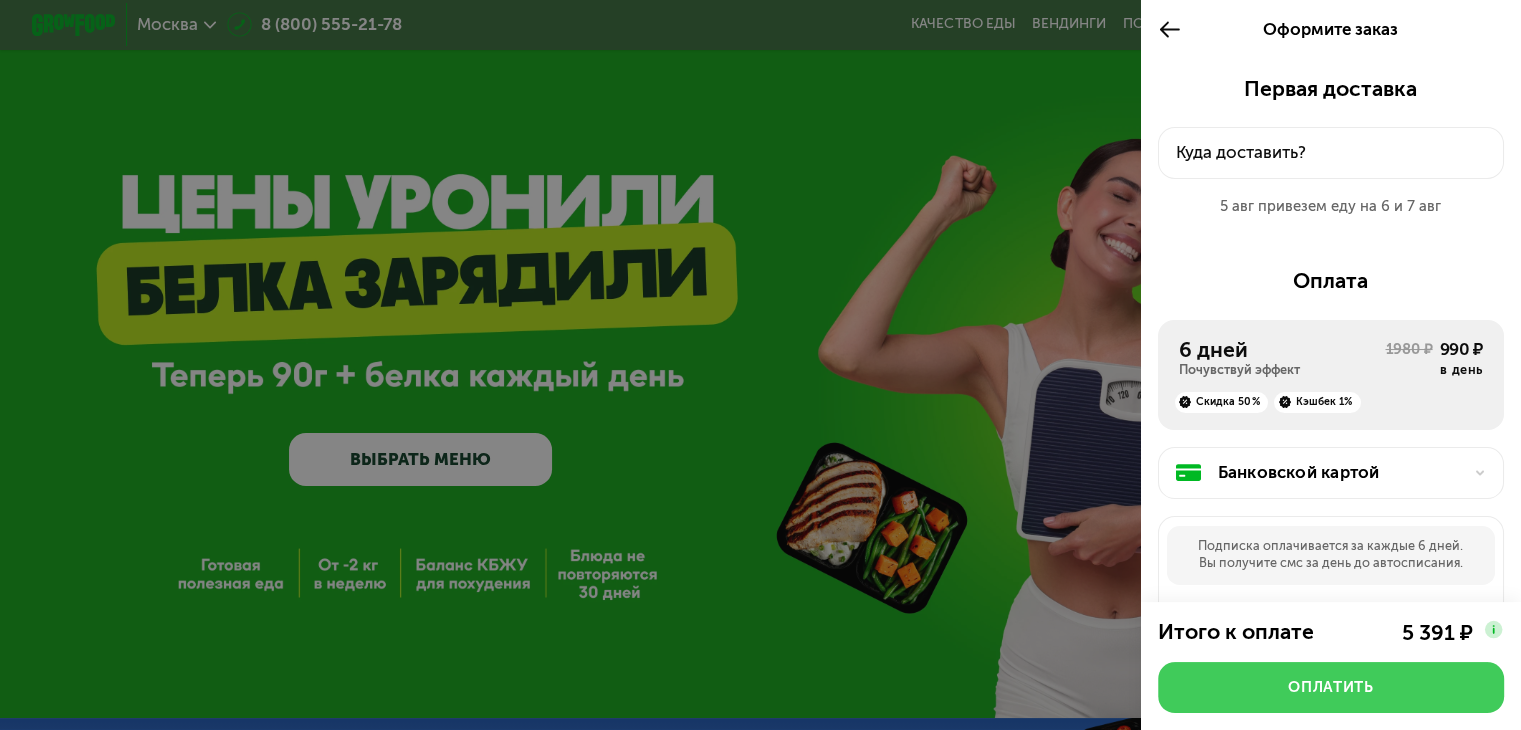 drag, startPoint x: 1240, startPoint y: 687, endPoint x: 1218, endPoint y: 667, distance: 29.732138 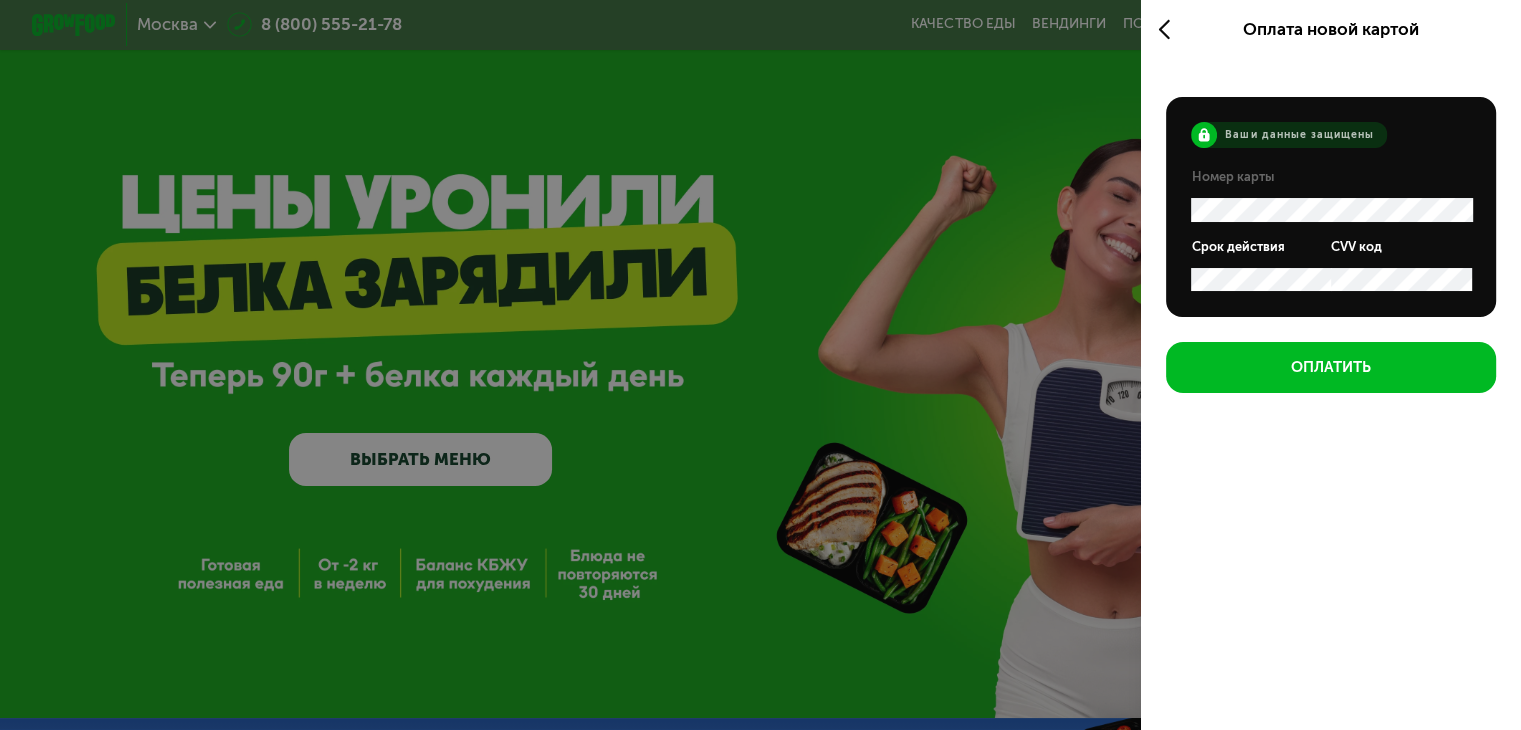 scroll, scrollTop: 0, scrollLeft: 0, axis: both 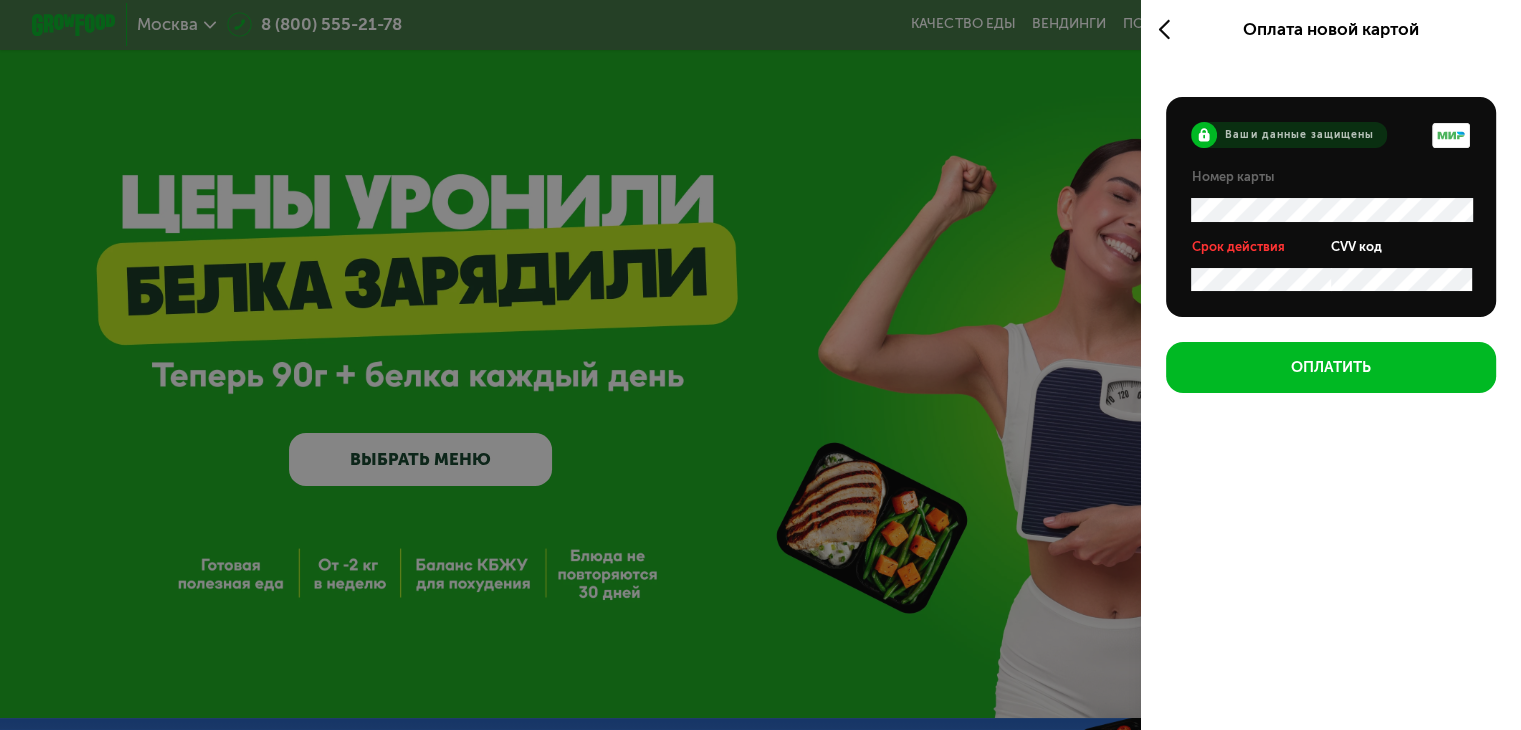 click 